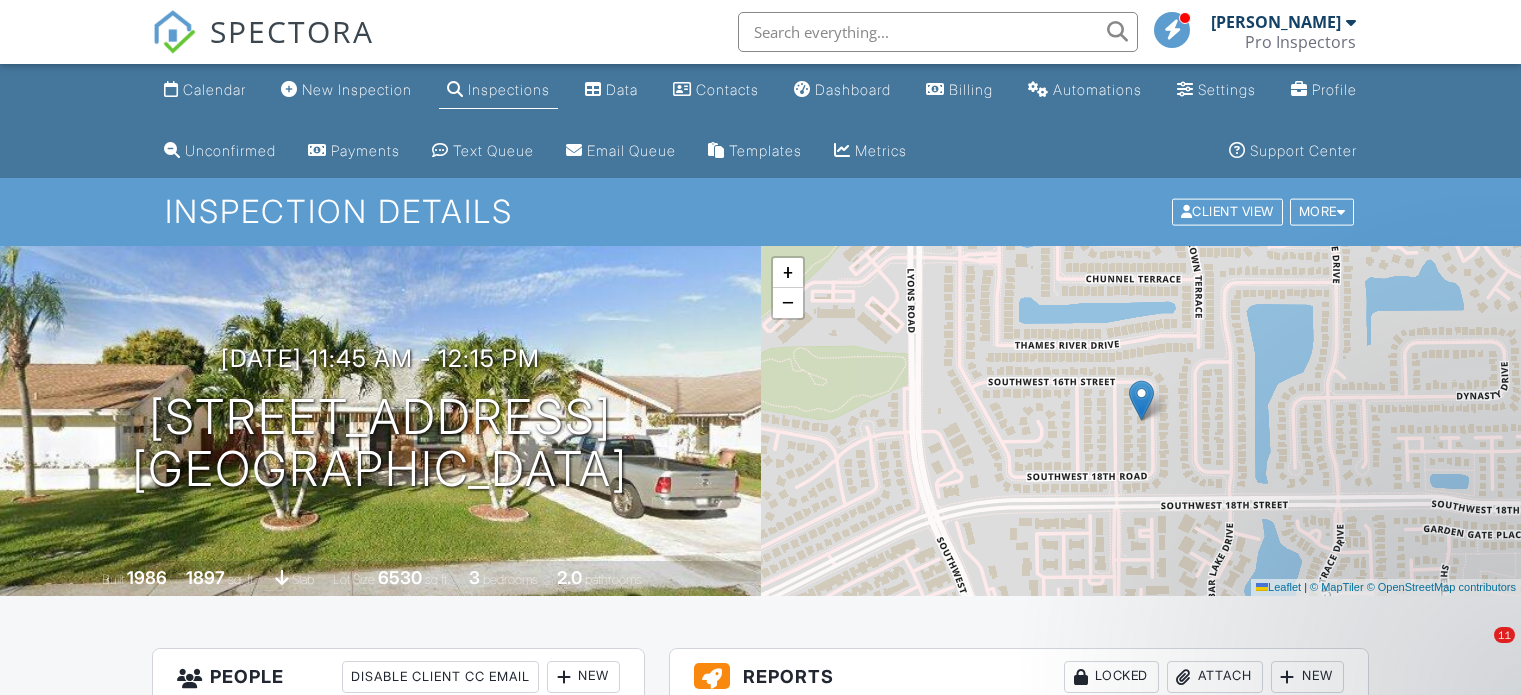 scroll, scrollTop: 0, scrollLeft: 0, axis: both 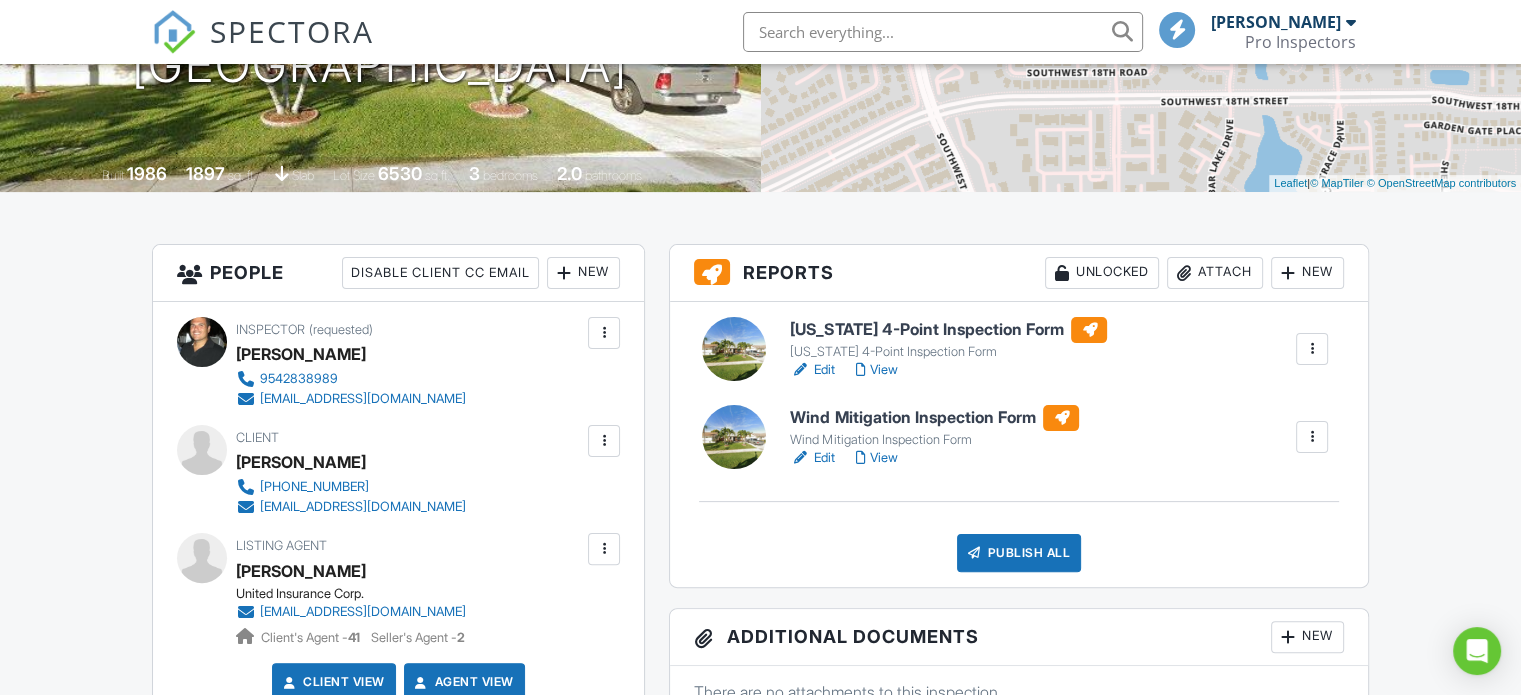 drag, startPoint x: 1529, startPoint y: 104, endPoint x: 1532, endPoint y: 195, distance: 91.04944 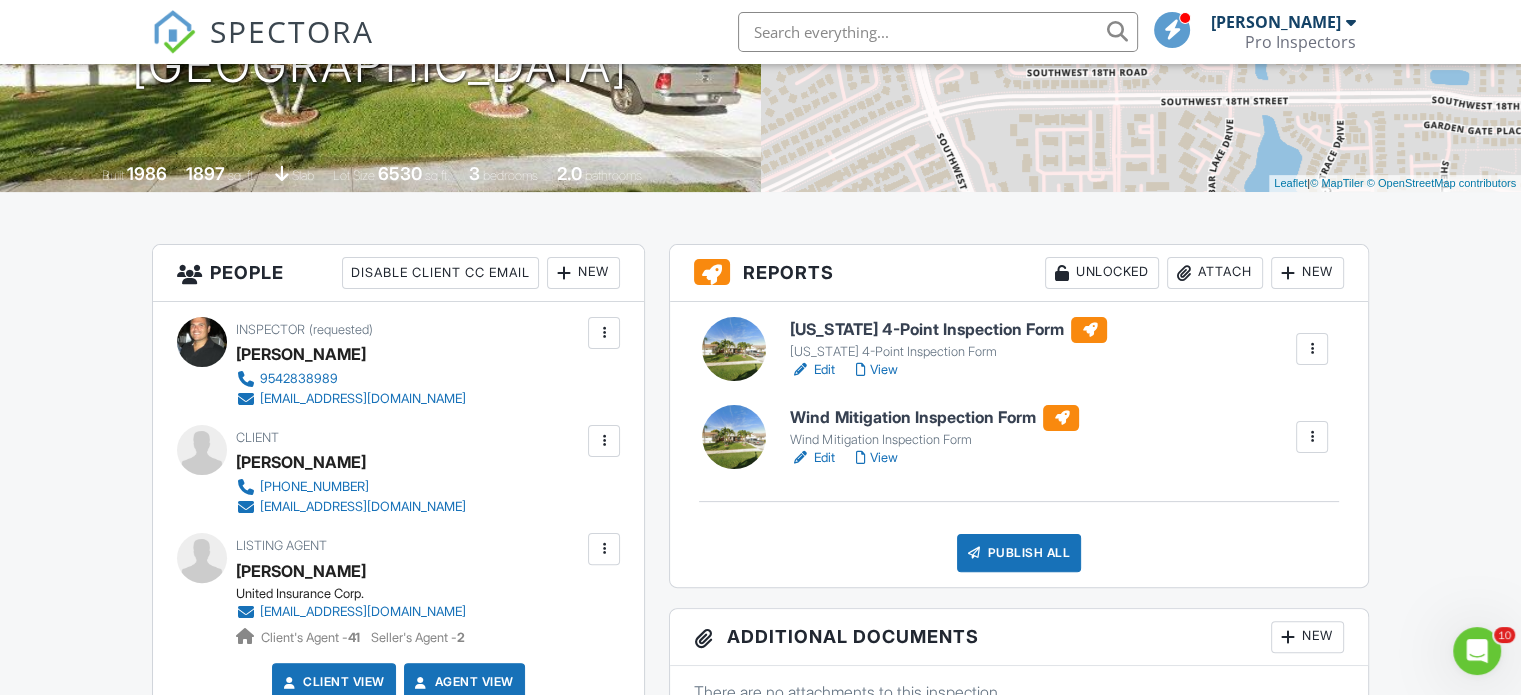 scroll, scrollTop: 0, scrollLeft: 0, axis: both 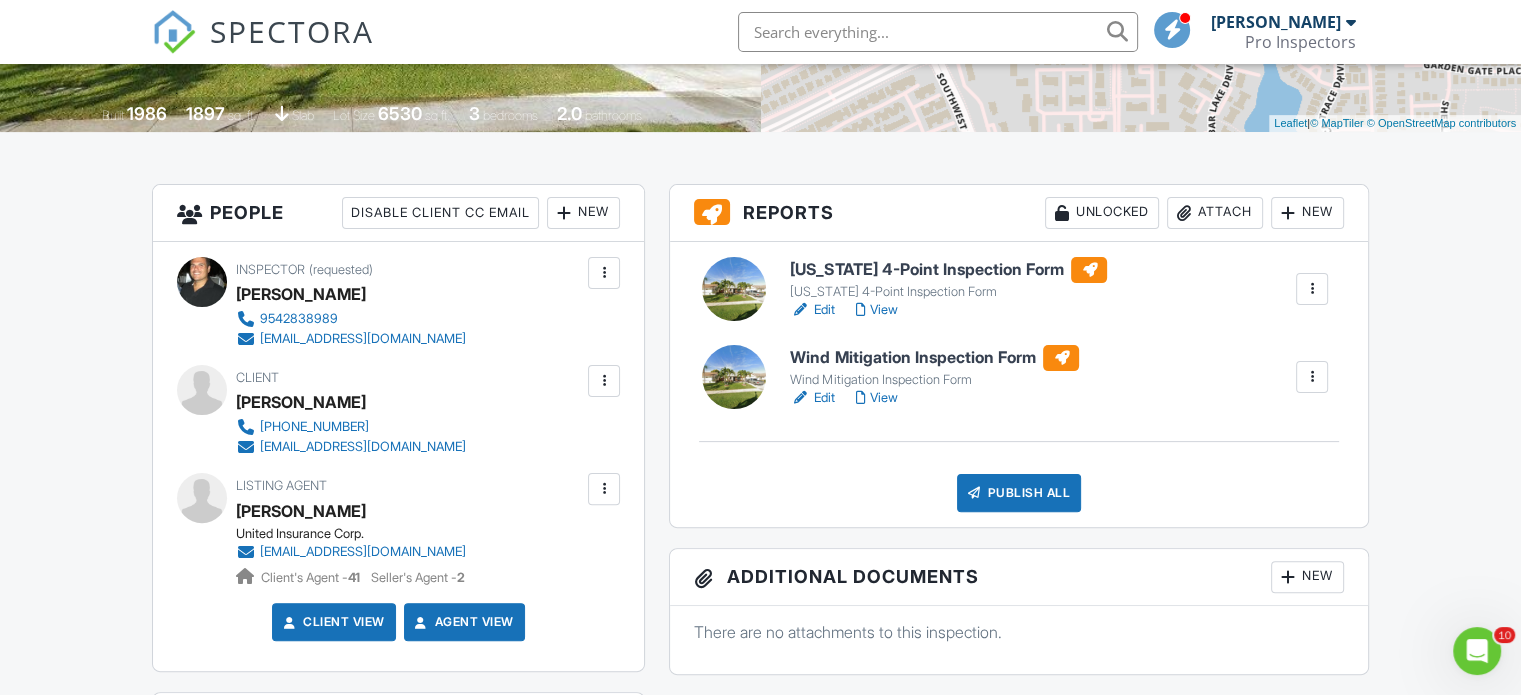 click on "View" at bounding box center (876, 398) 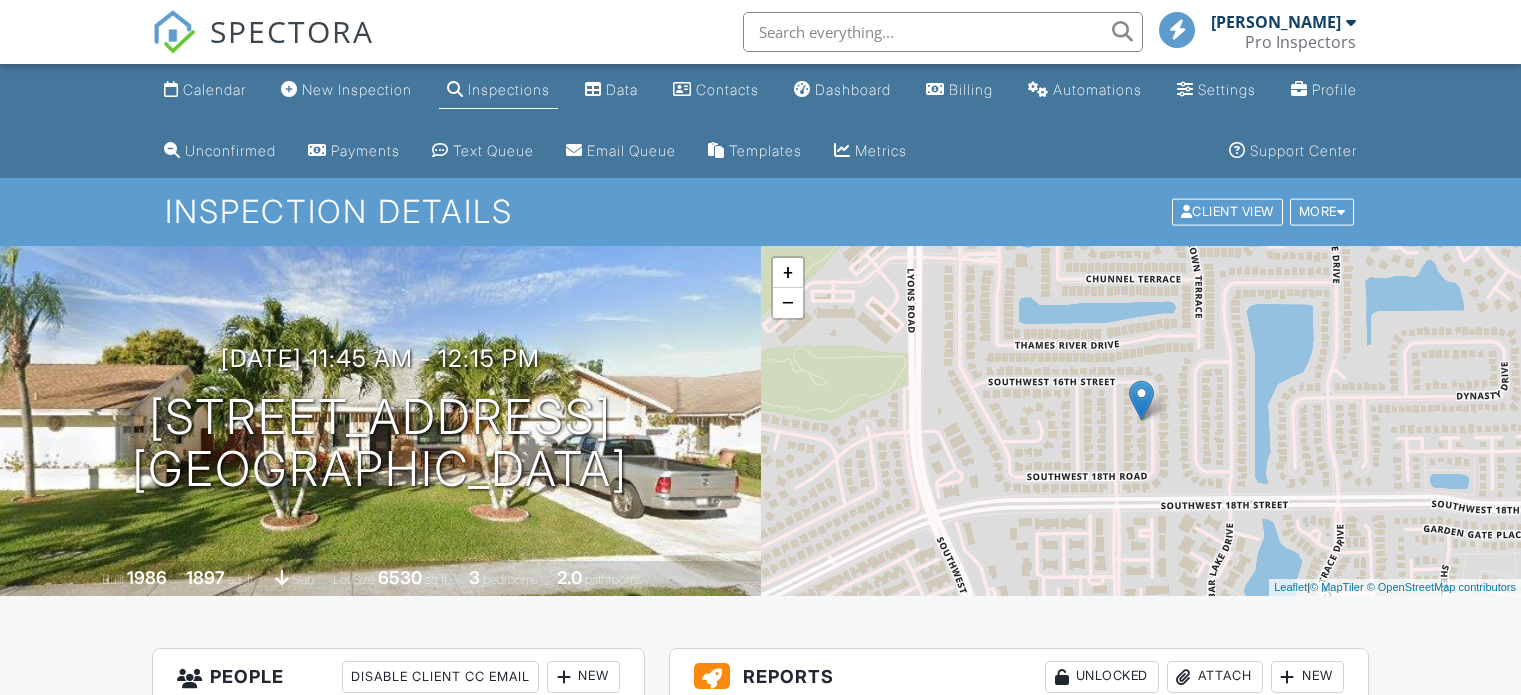 scroll, scrollTop: 0, scrollLeft: 0, axis: both 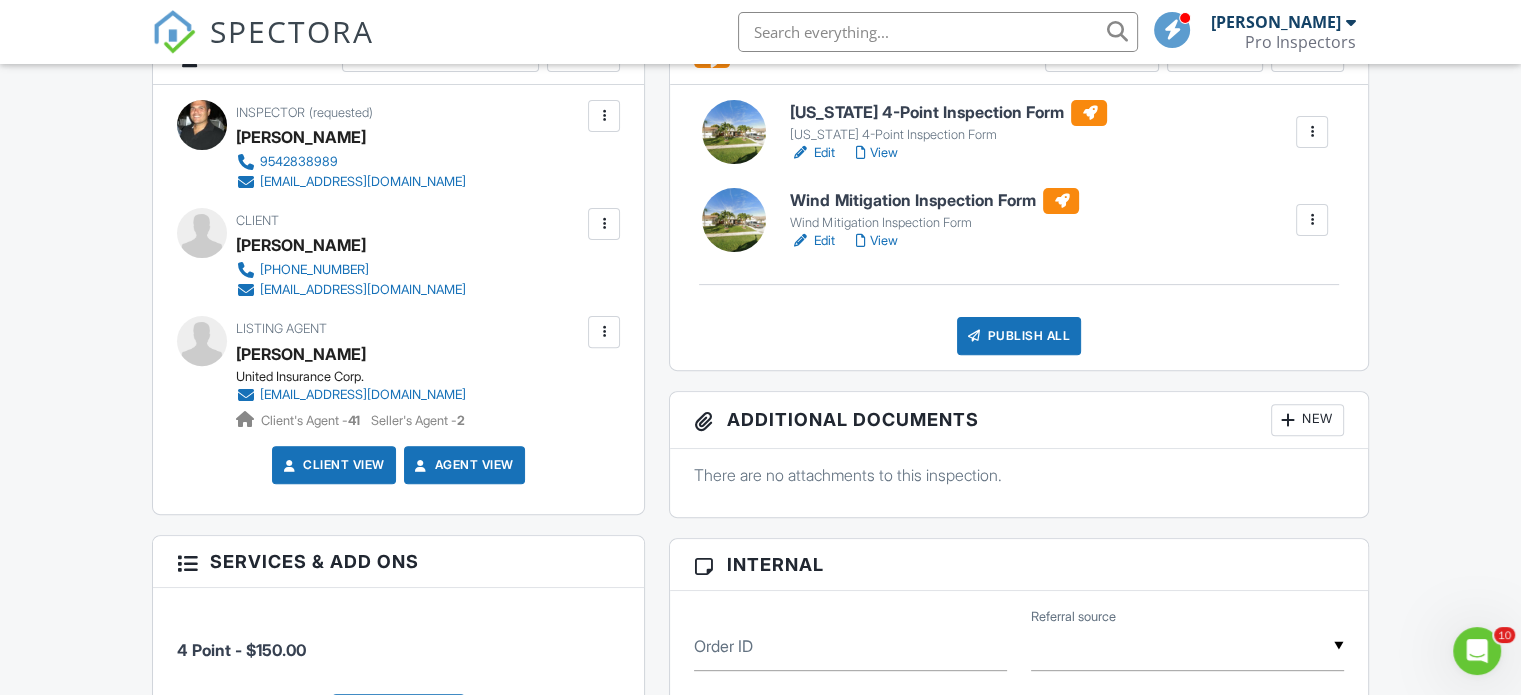 click at bounding box center (1312, 220) 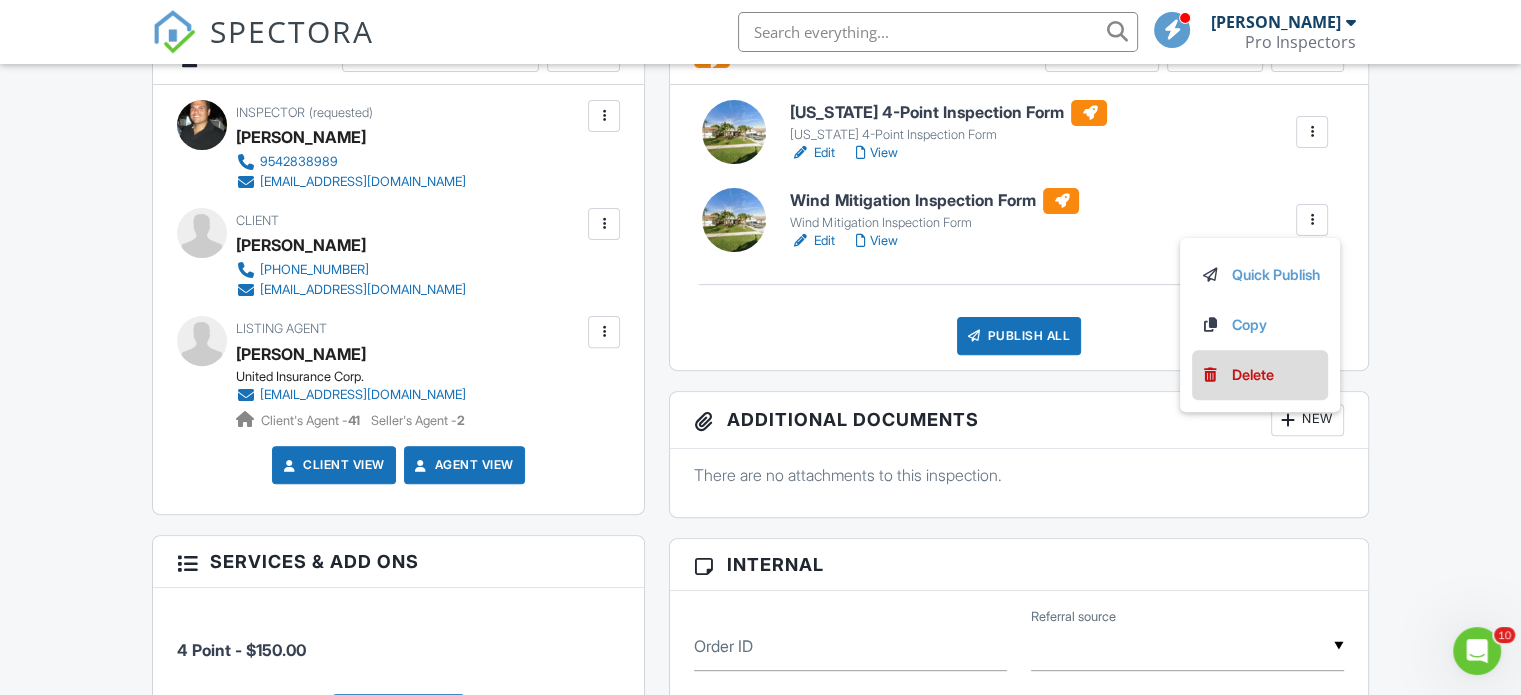 click on "Delete" at bounding box center [1253, 375] 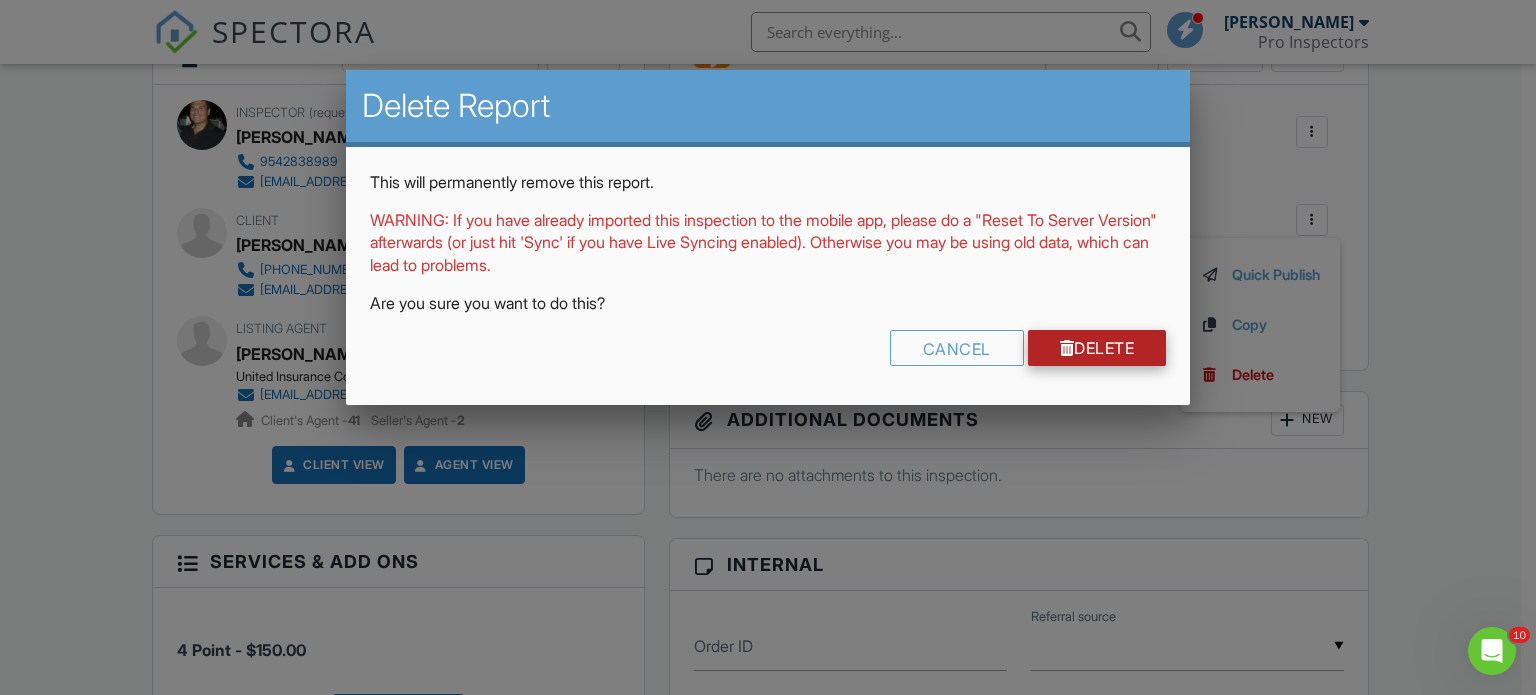 click on "Delete" at bounding box center [1097, 348] 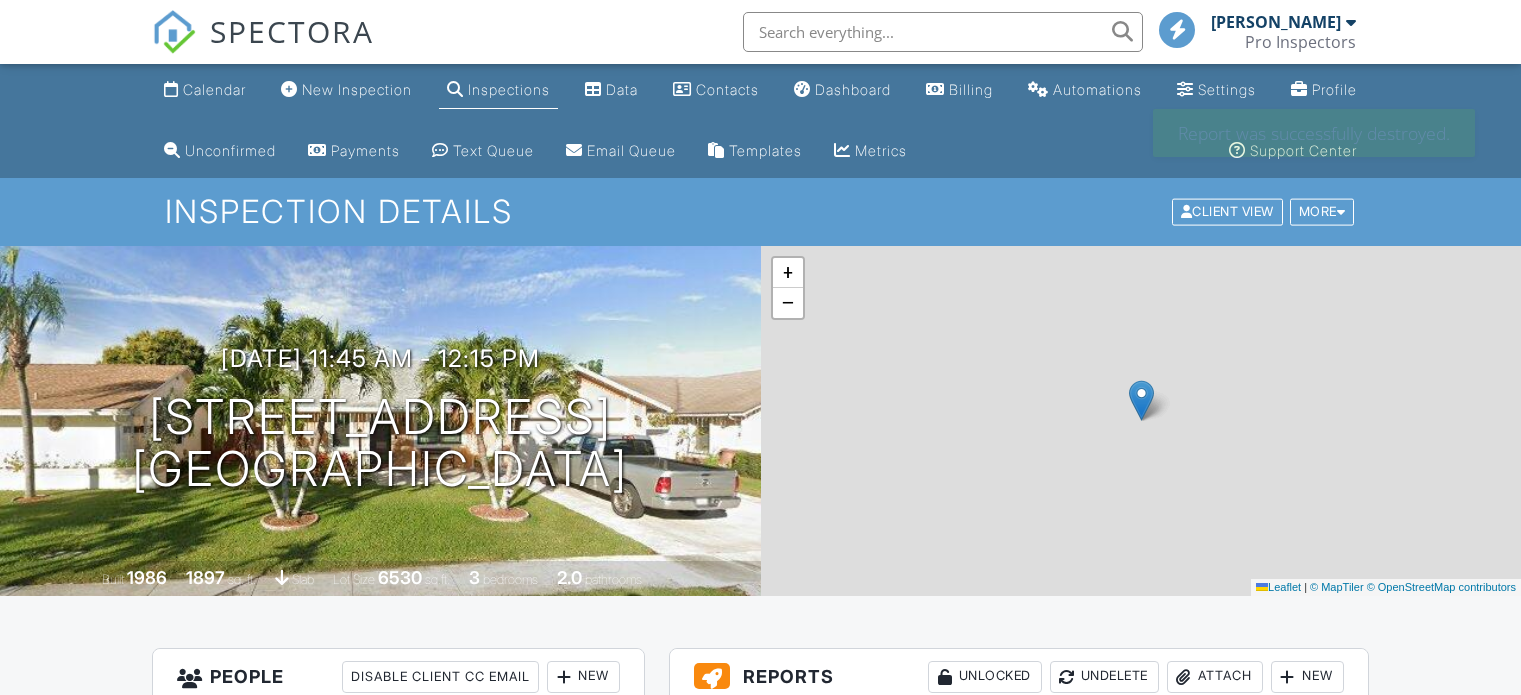 scroll, scrollTop: 0, scrollLeft: 0, axis: both 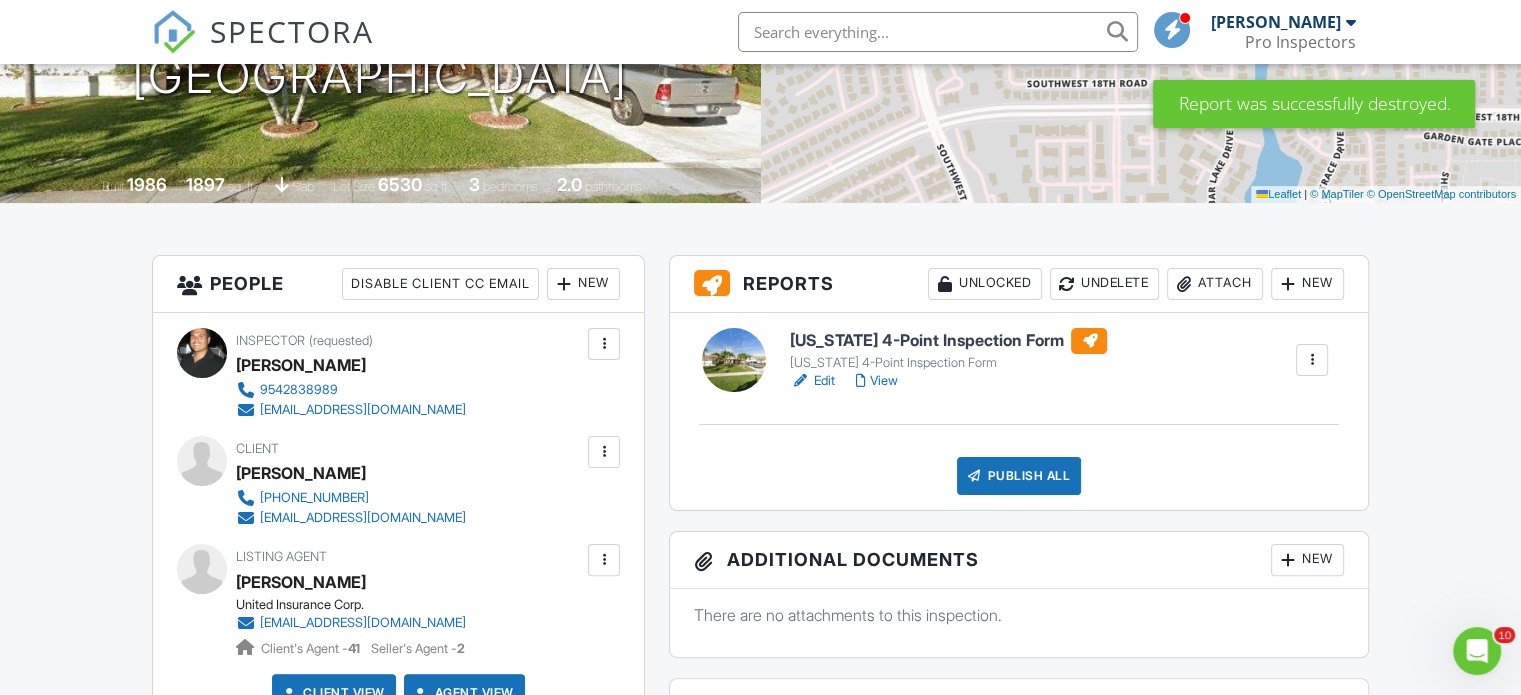 click on "View" at bounding box center (876, 381) 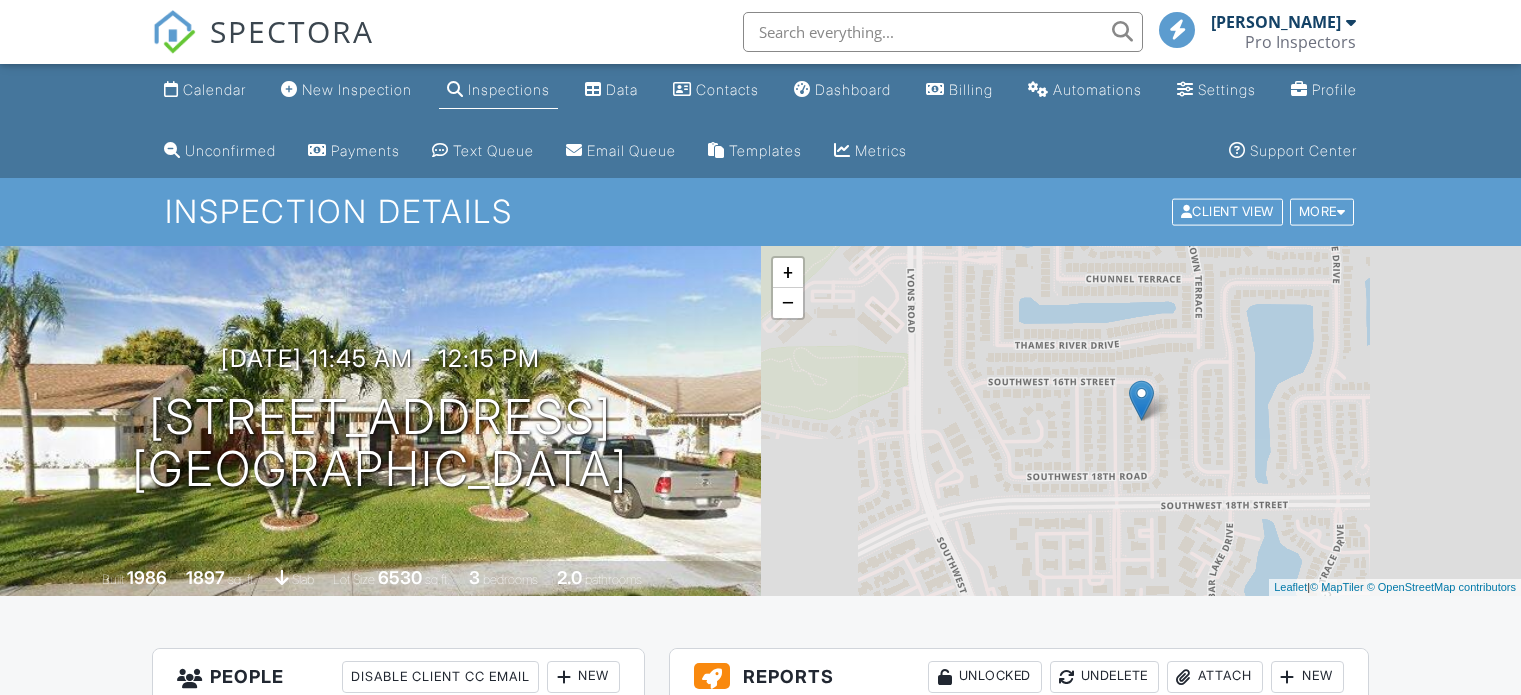 scroll, scrollTop: 0, scrollLeft: 0, axis: both 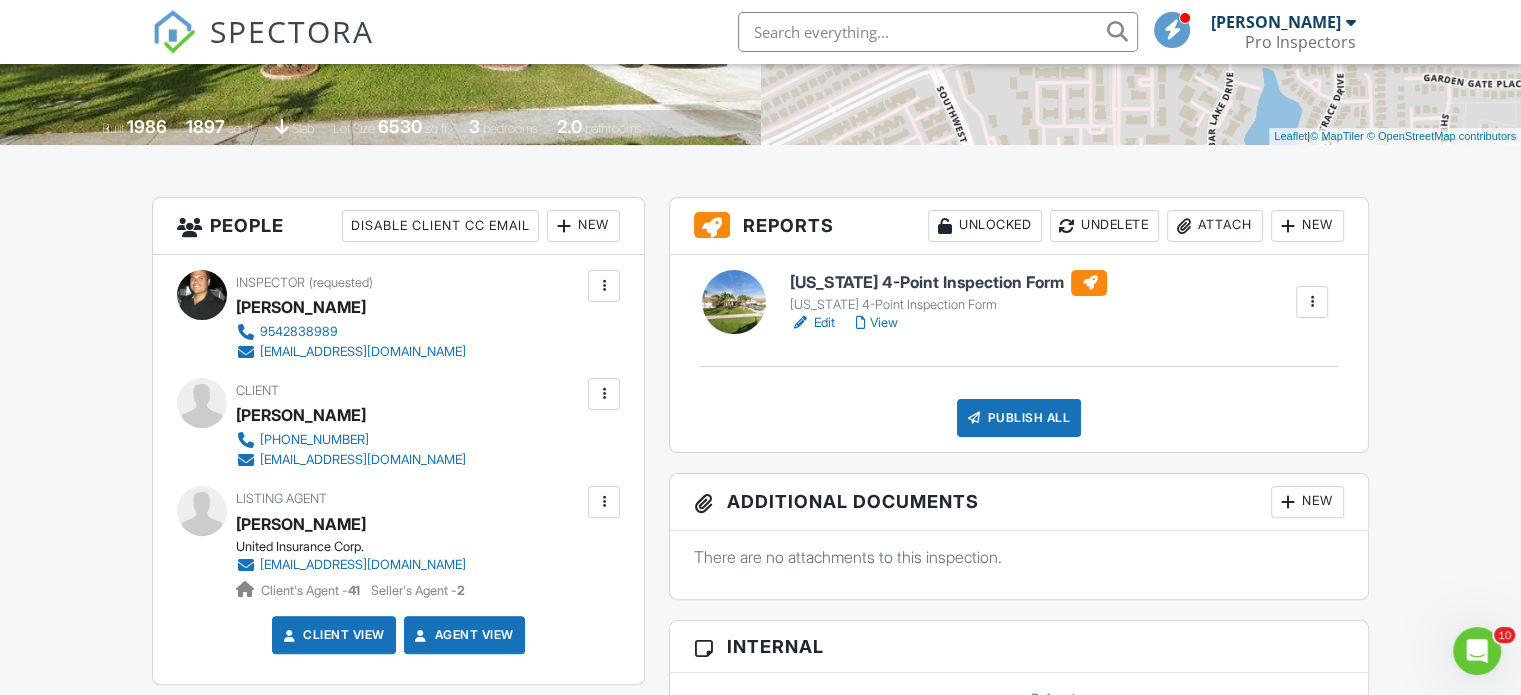 drag, startPoint x: 1526, startPoint y: 220, endPoint x: 1472, endPoint y: 186, distance: 63.812225 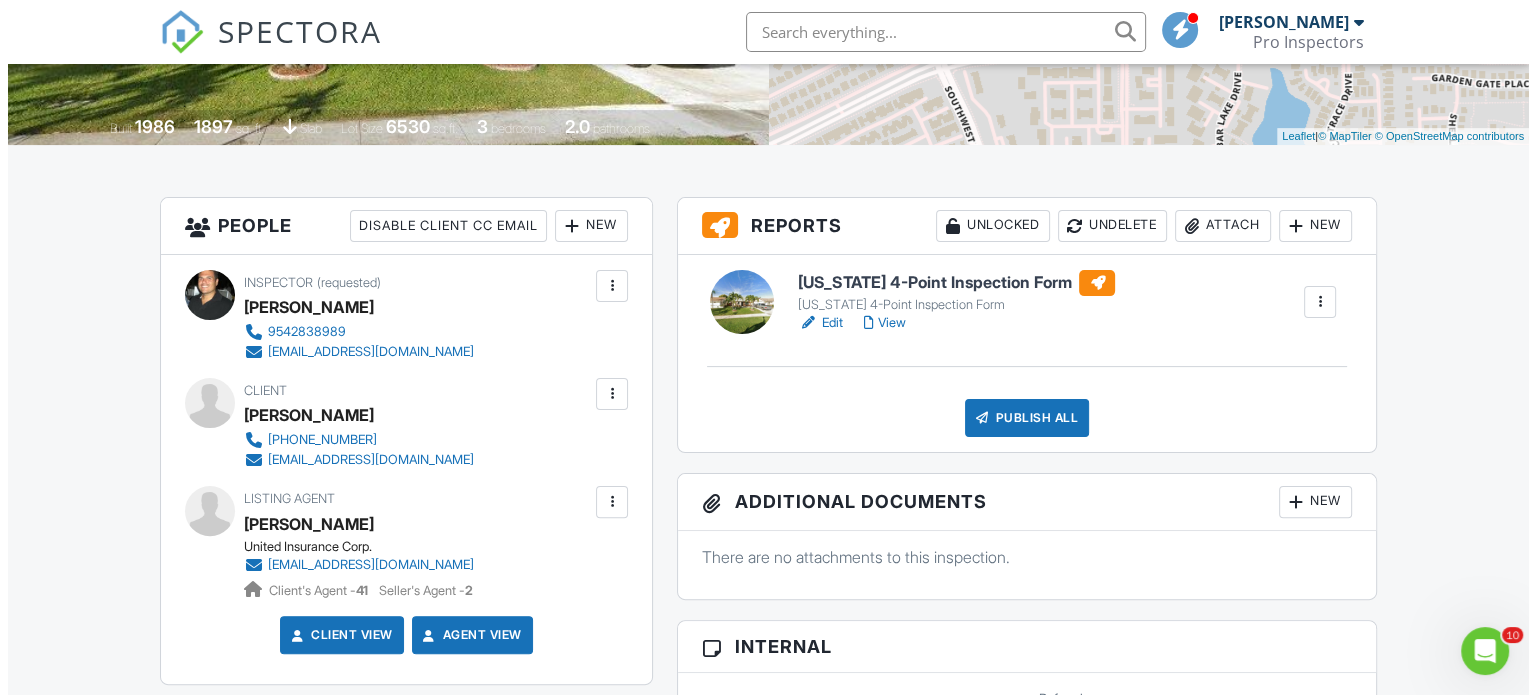 scroll, scrollTop: 454, scrollLeft: 0, axis: vertical 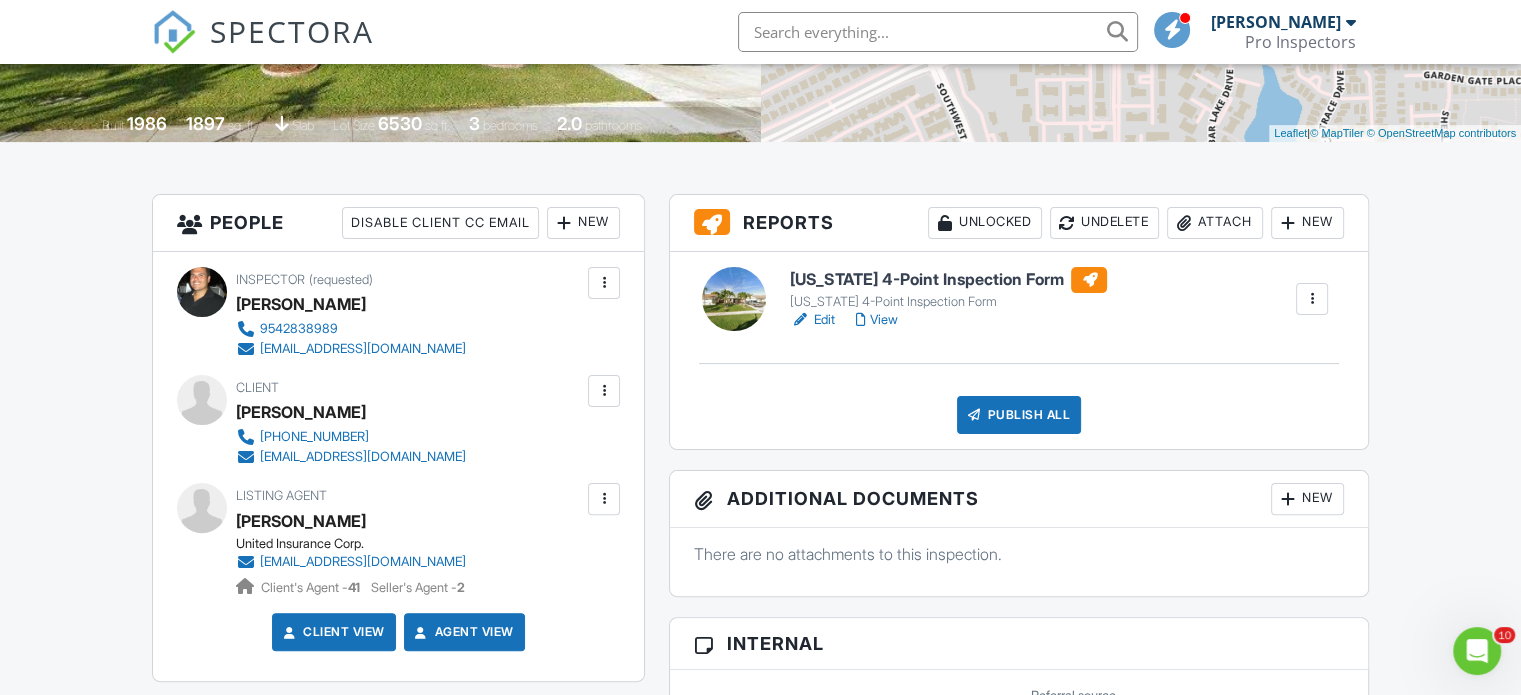 click on "Attach" at bounding box center (1215, 223) 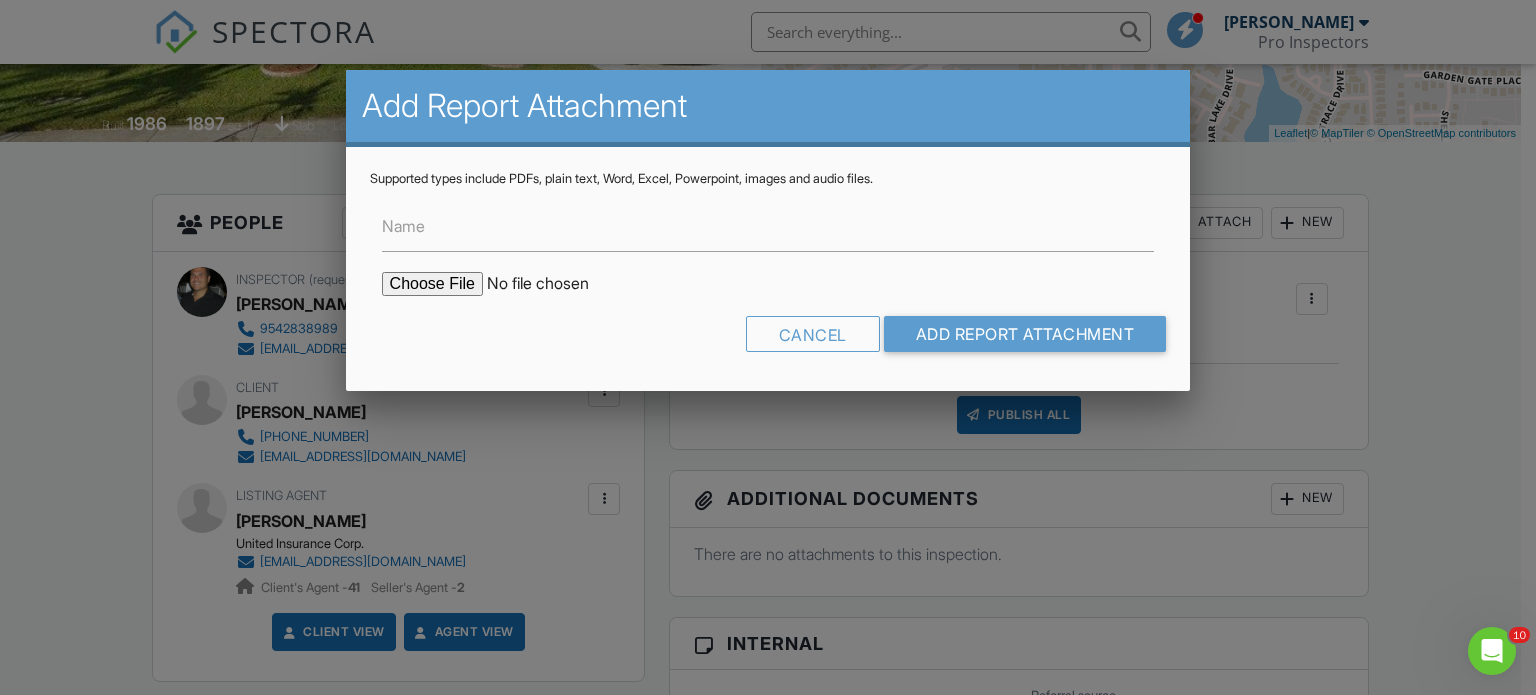 click at bounding box center (552, 284) 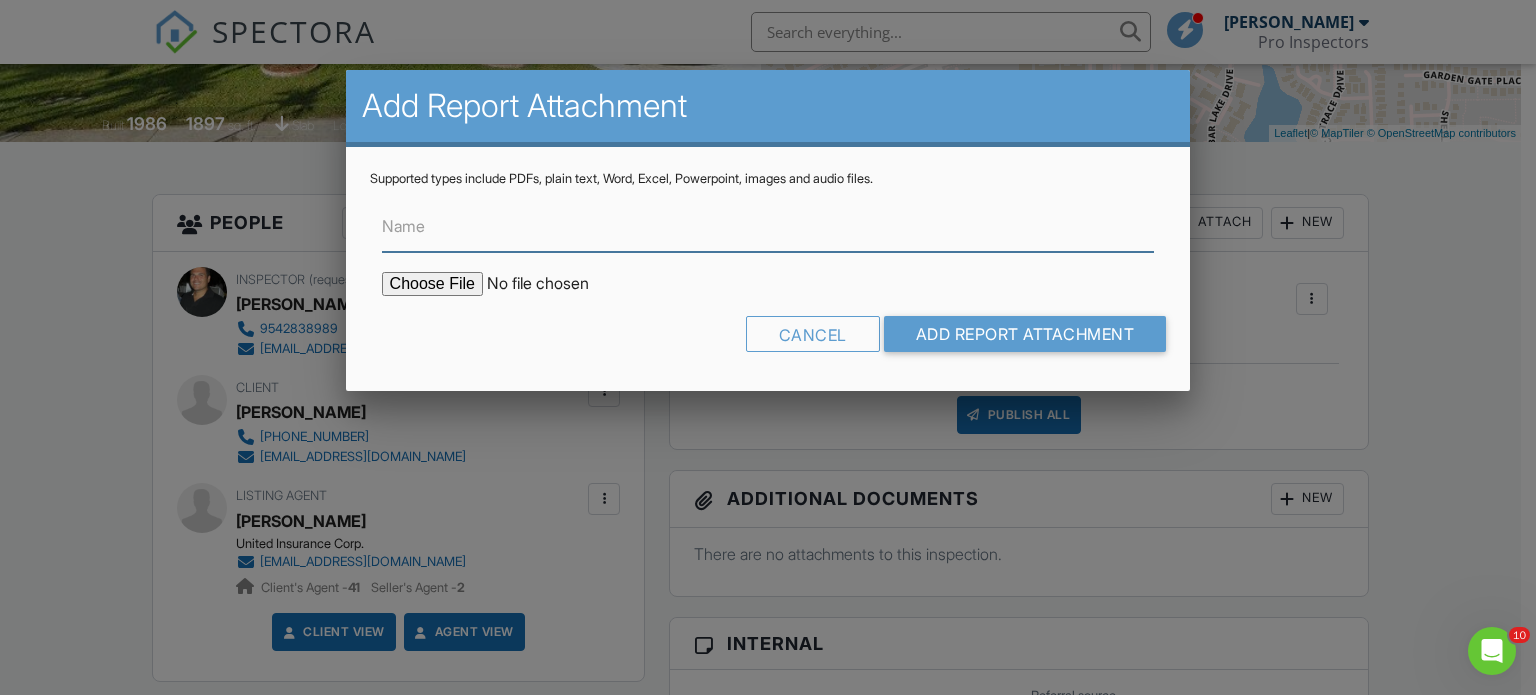 click on "Name" at bounding box center (768, 227) 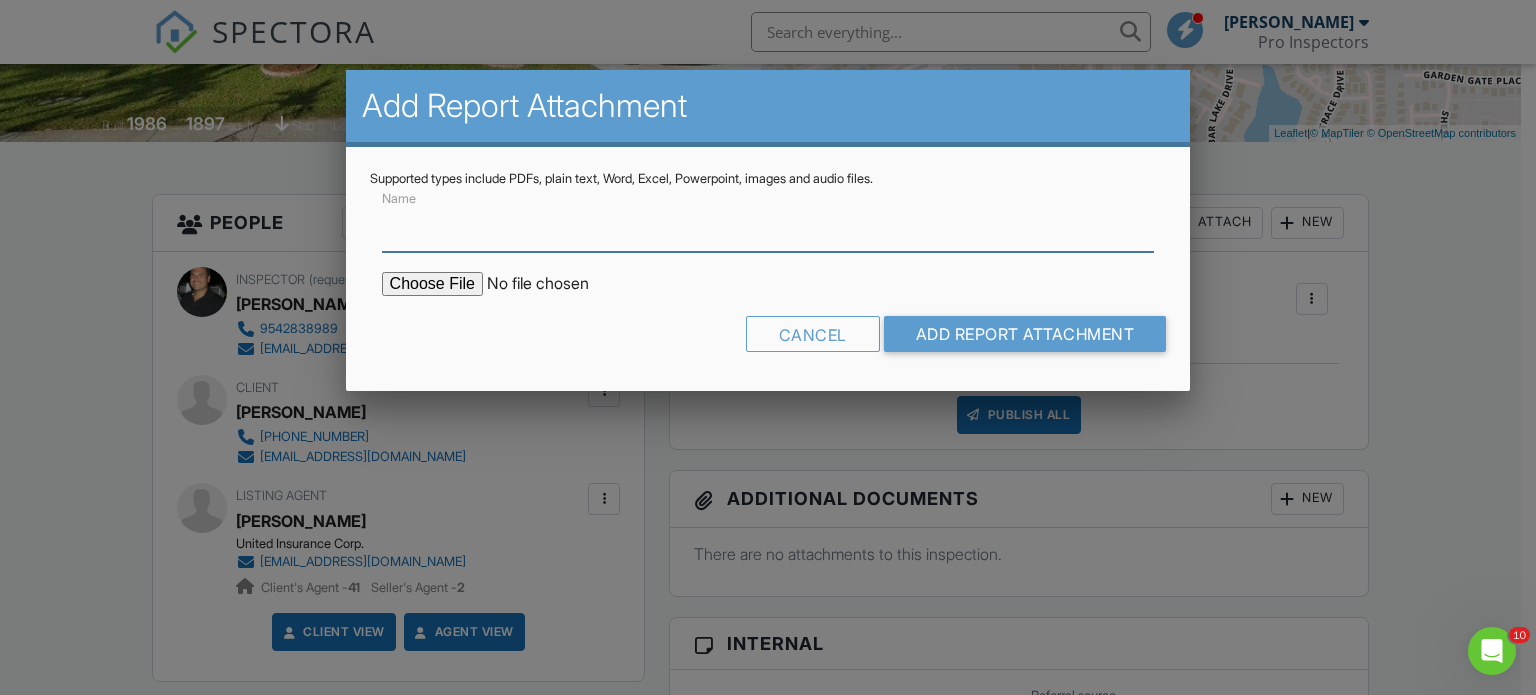 type on "Roof Permit" 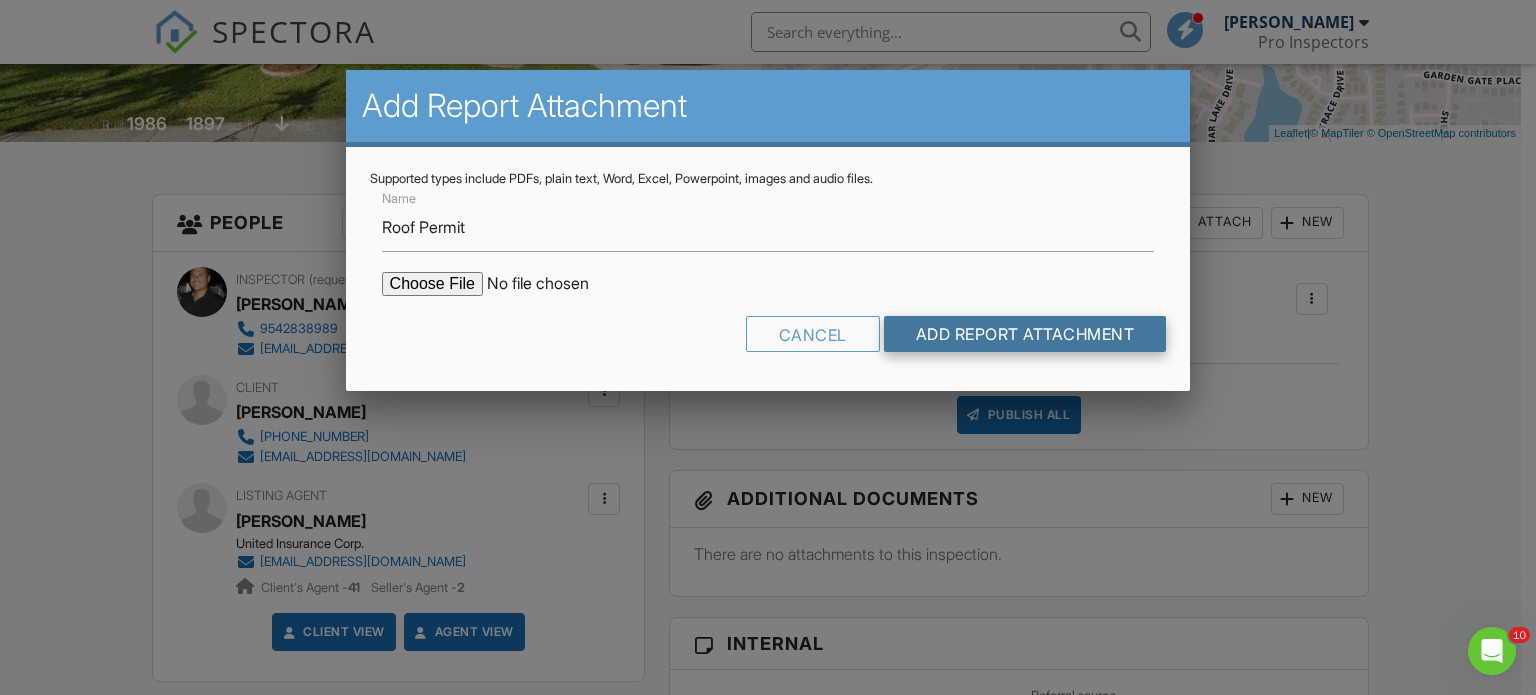 click on "Add Report Attachment" at bounding box center (1025, 334) 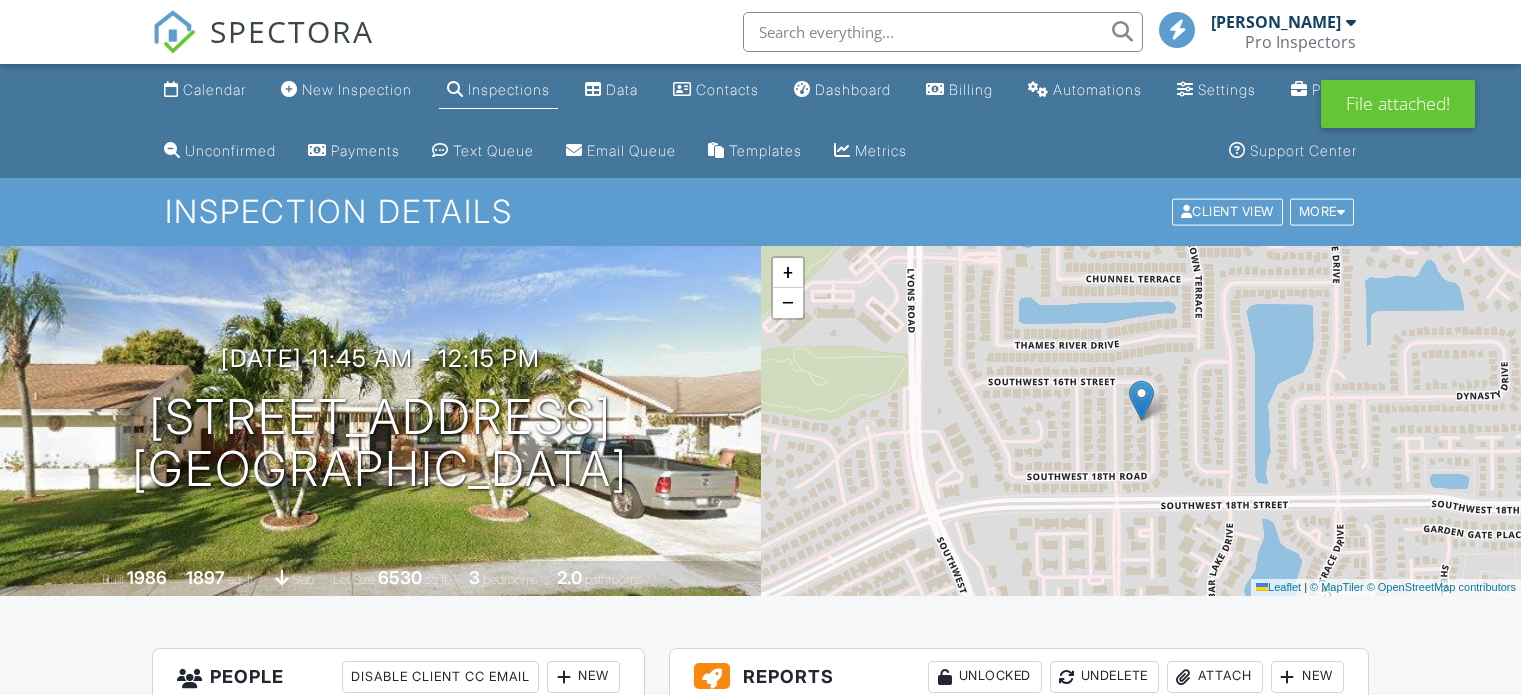 scroll, scrollTop: 0, scrollLeft: 0, axis: both 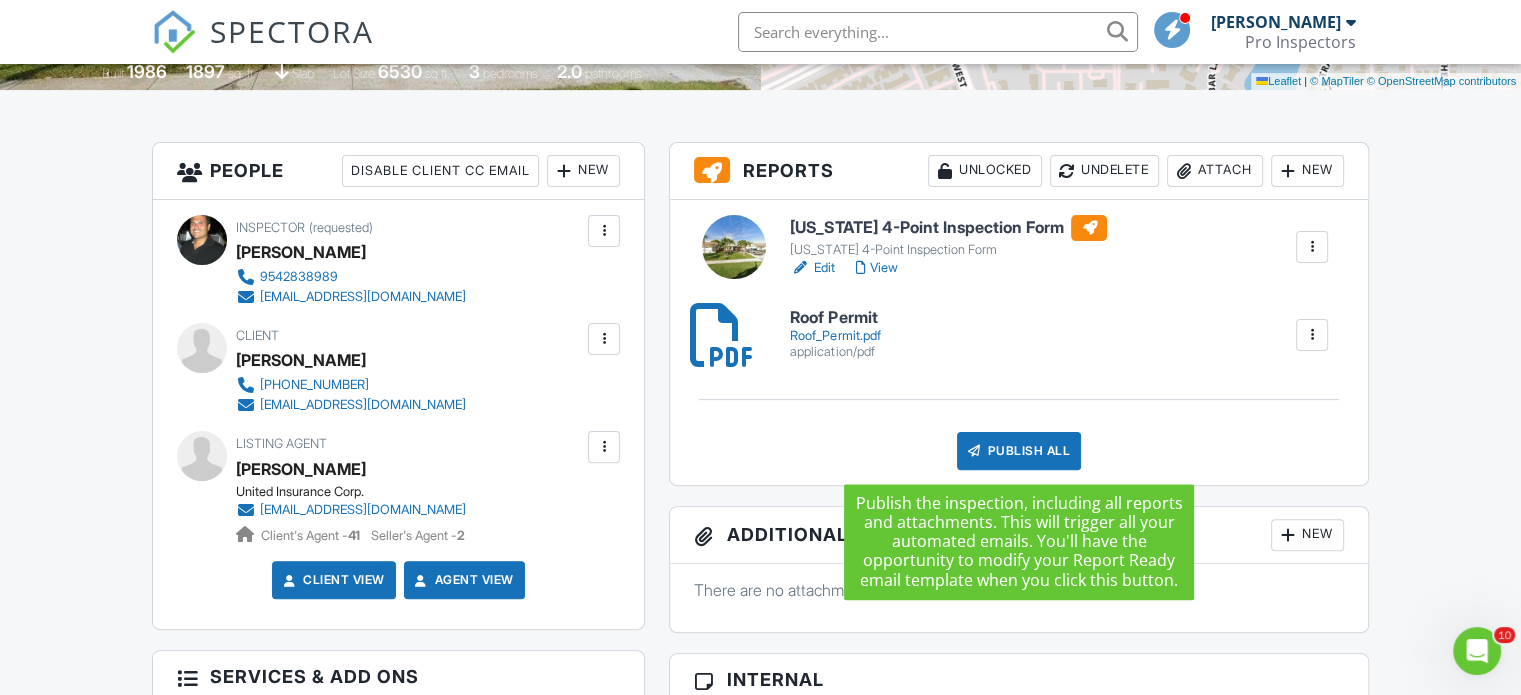 click on "Publish All" at bounding box center [1019, 451] 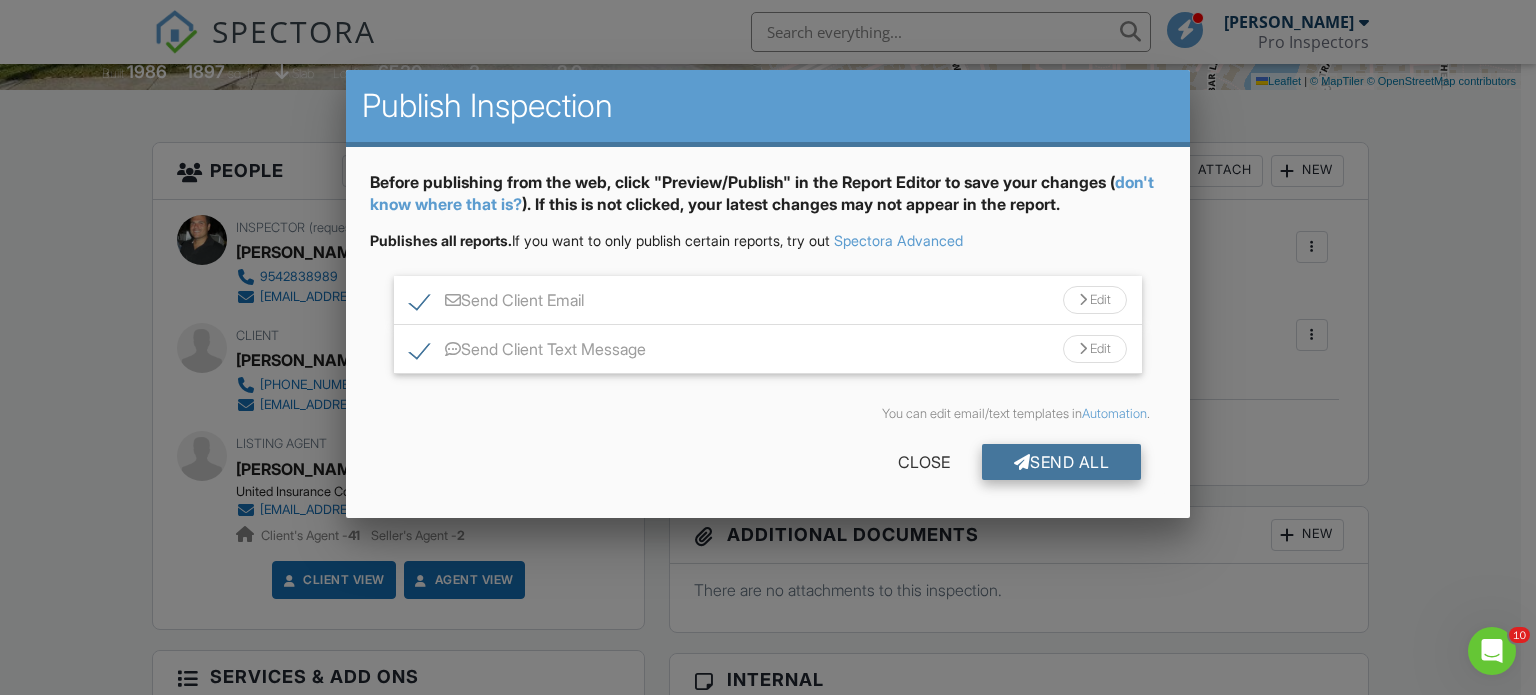 click at bounding box center [1022, 462] 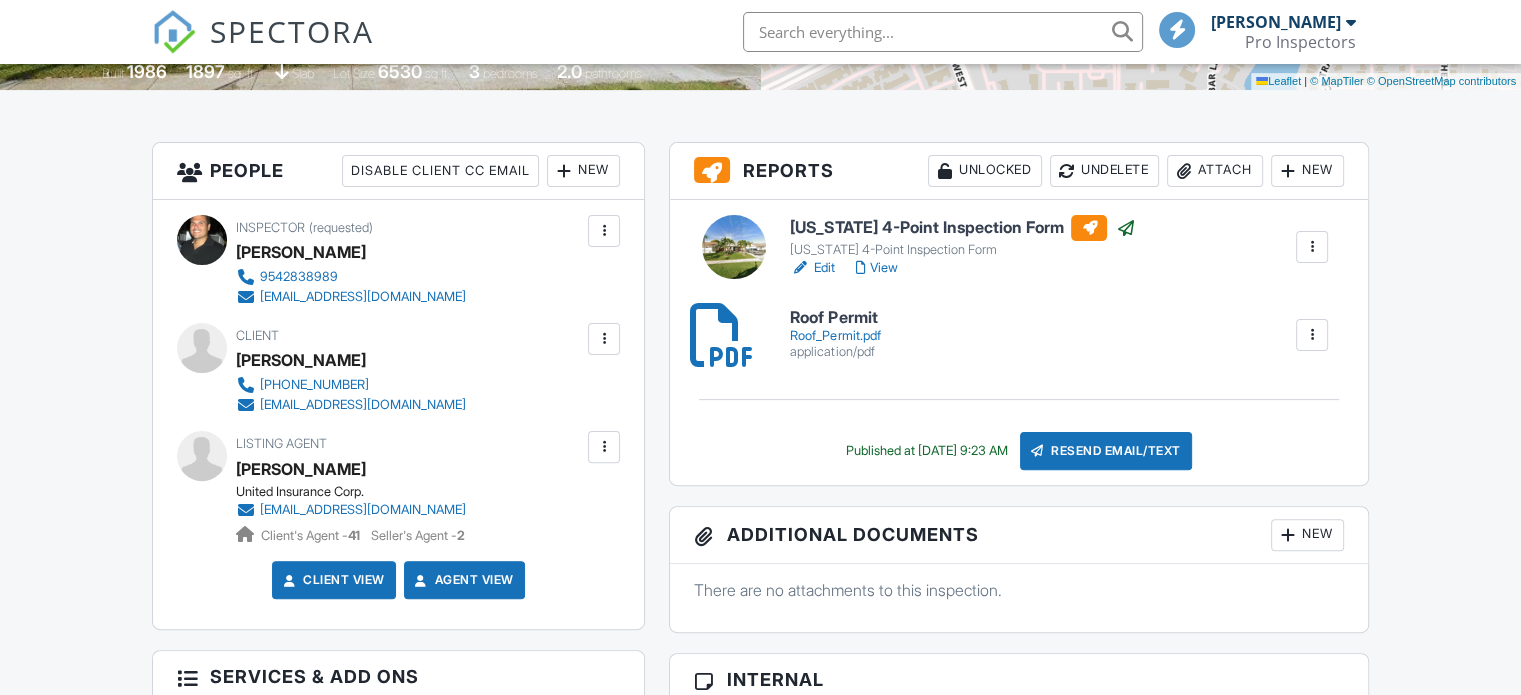 scroll, scrollTop: 506, scrollLeft: 0, axis: vertical 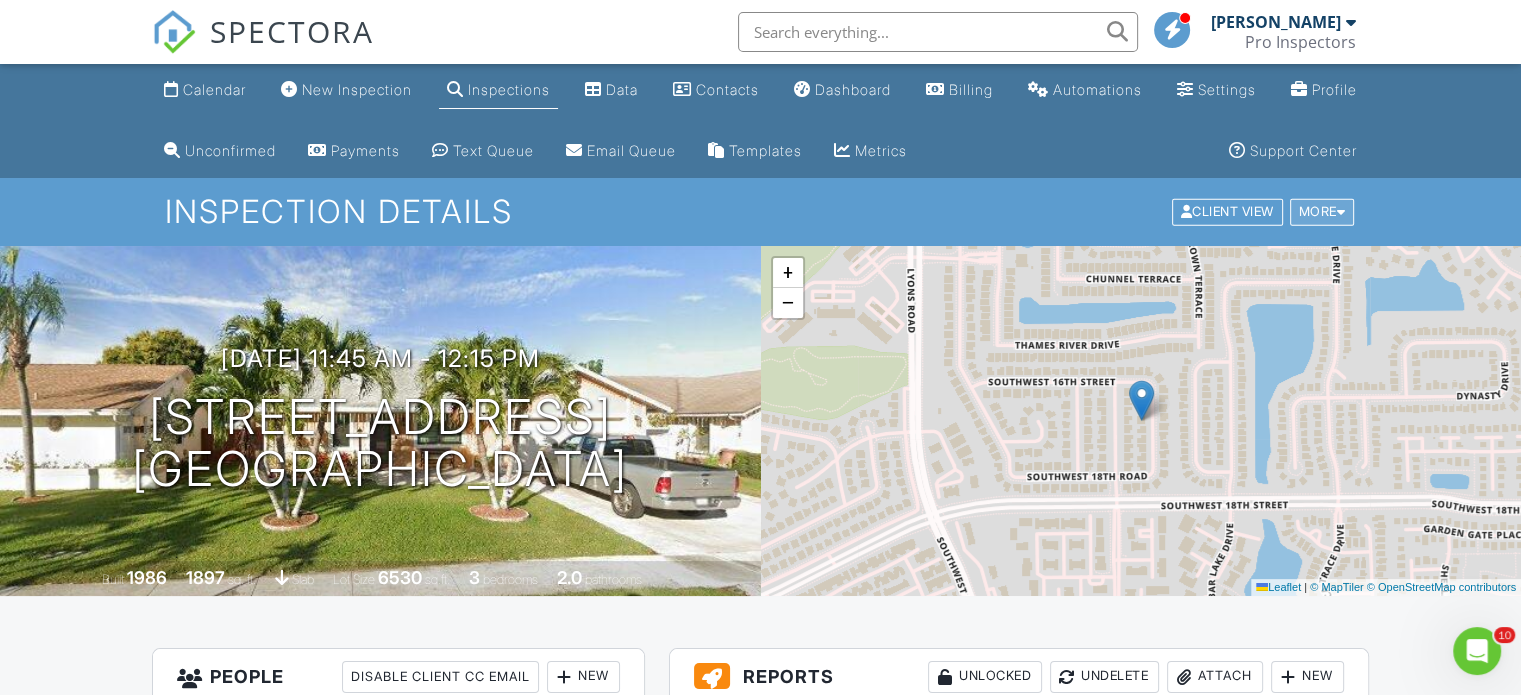 click on "More" at bounding box center (1322, 212) 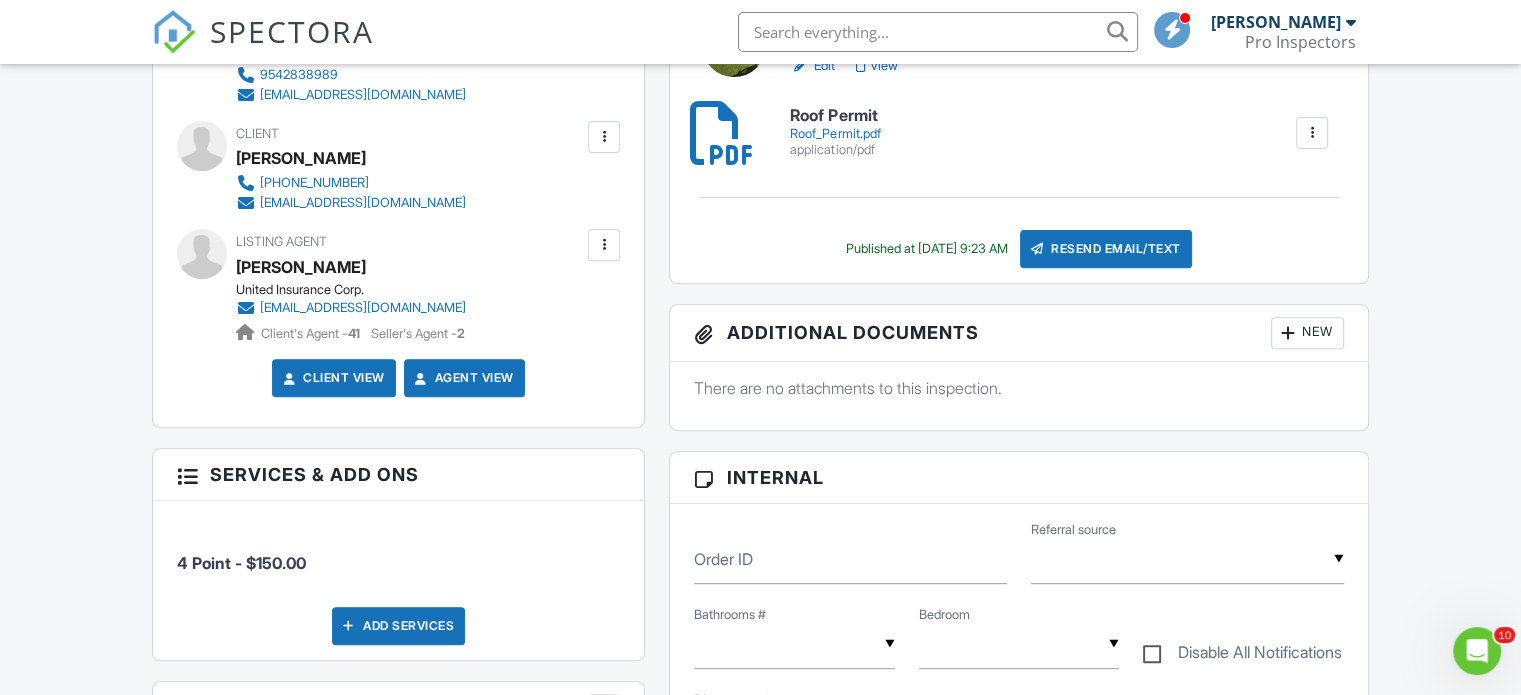 scroll, scrollTop: 725, scrollLeft: 0, axis: vertical 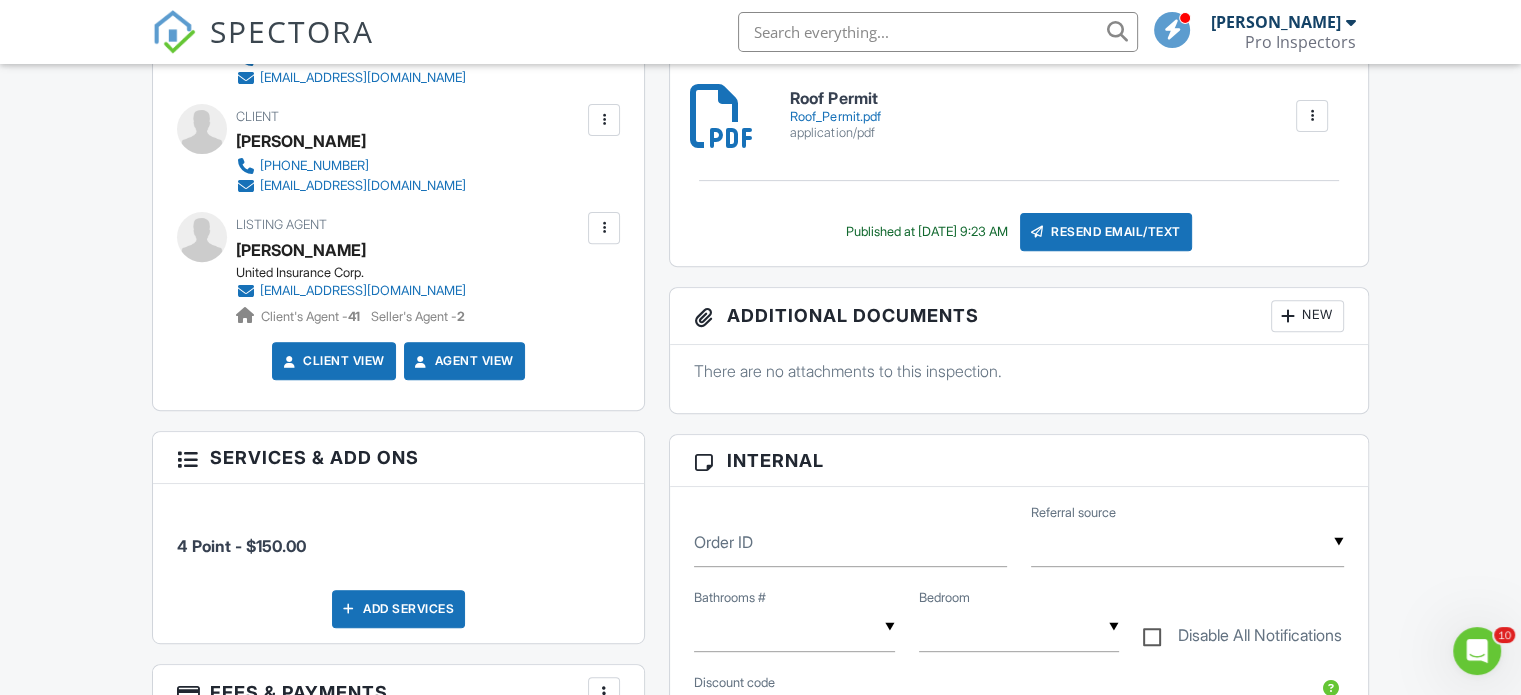 click at bounding box center (604, 228) 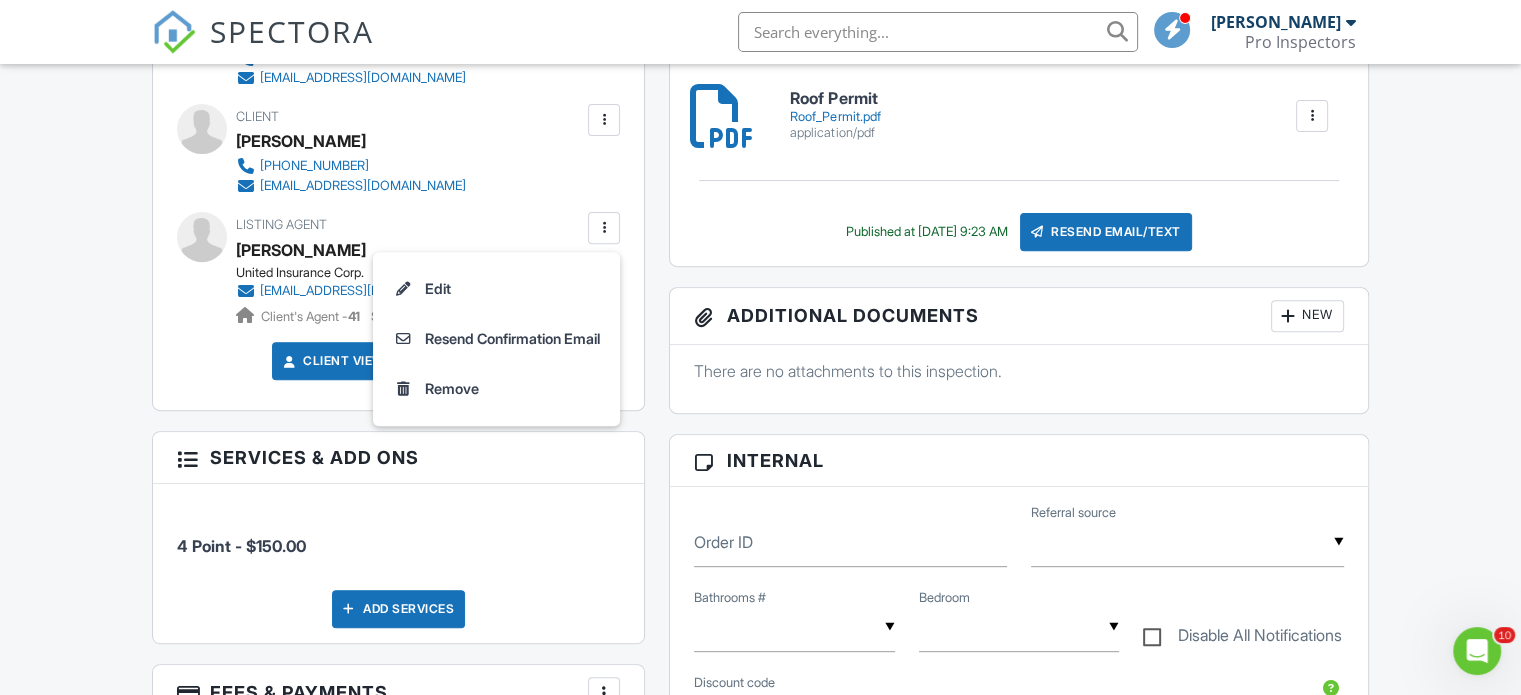 click at bounding box center [604, 228] 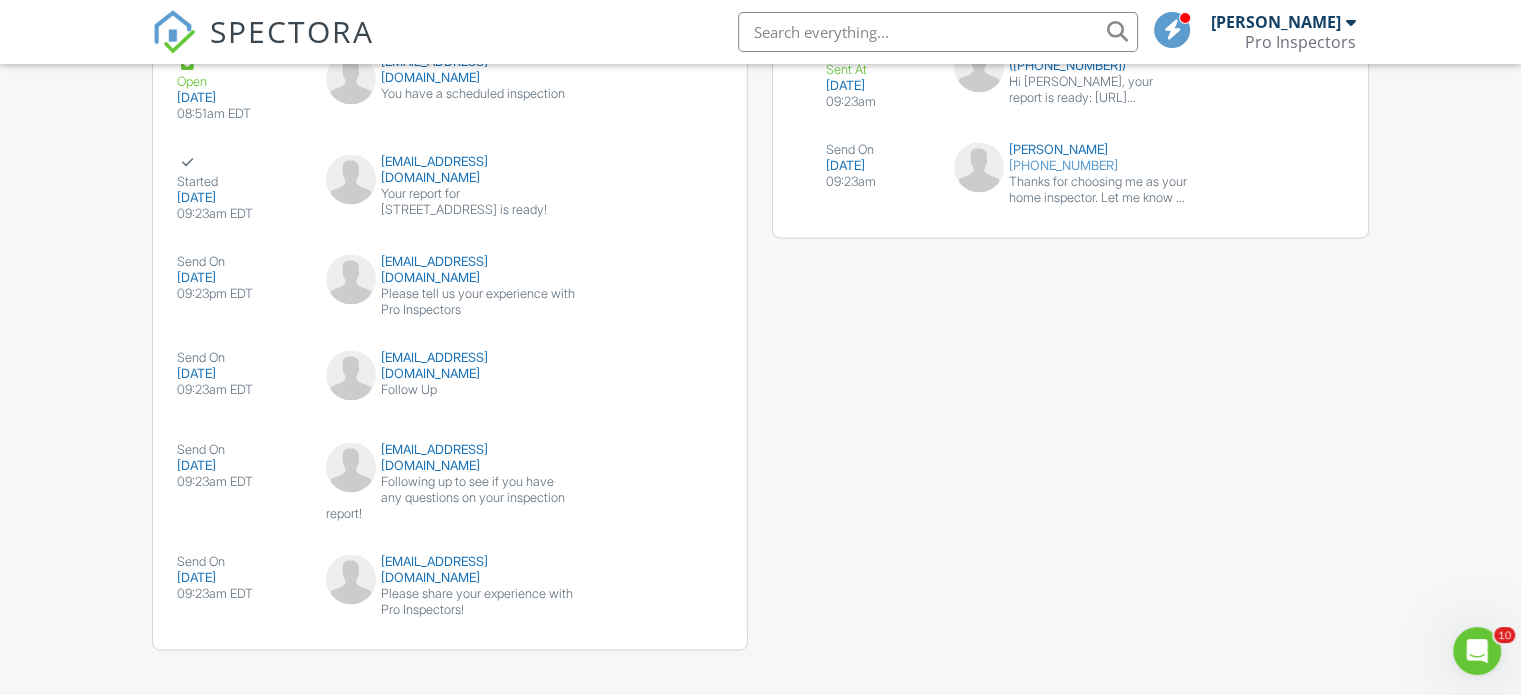 scroll, scrollTop: 2751, scrollLeft: 0, axis: vertical 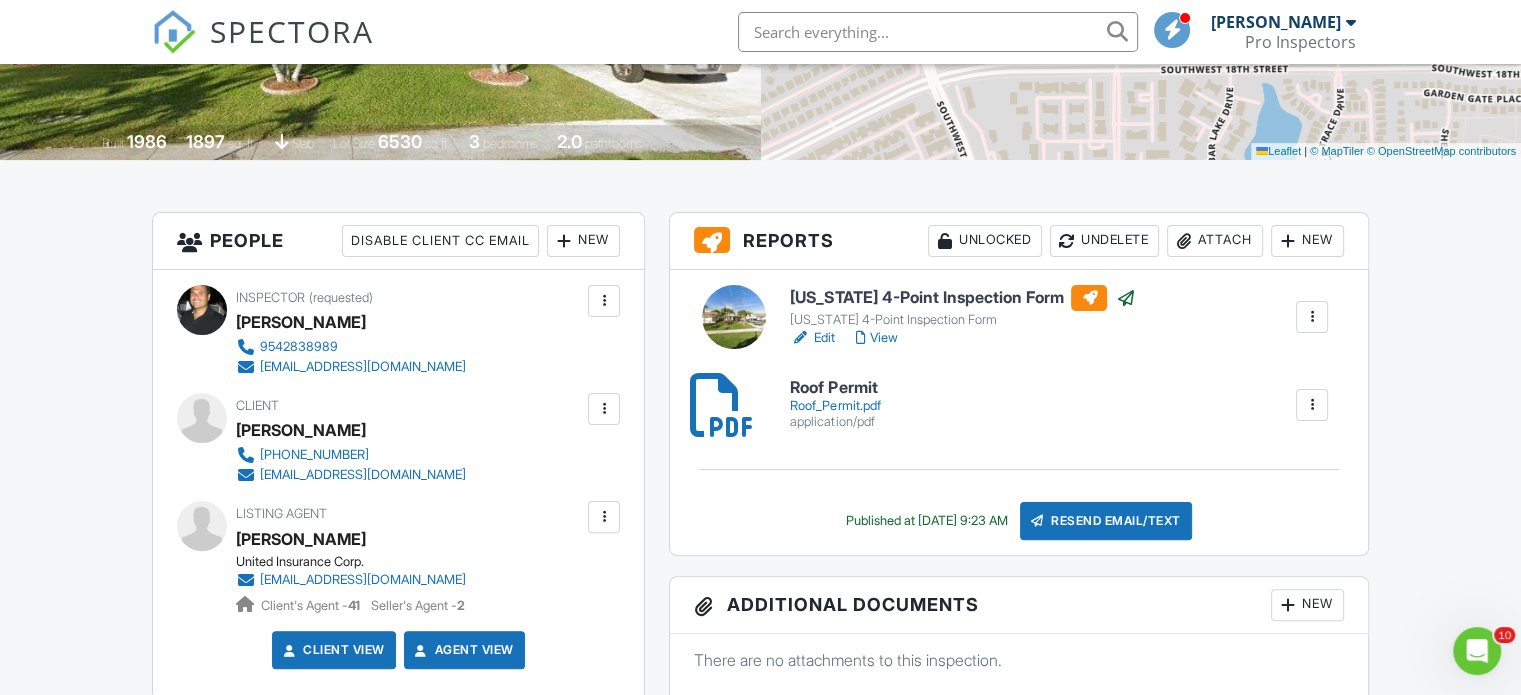 click at bounding box center (1312, 317) 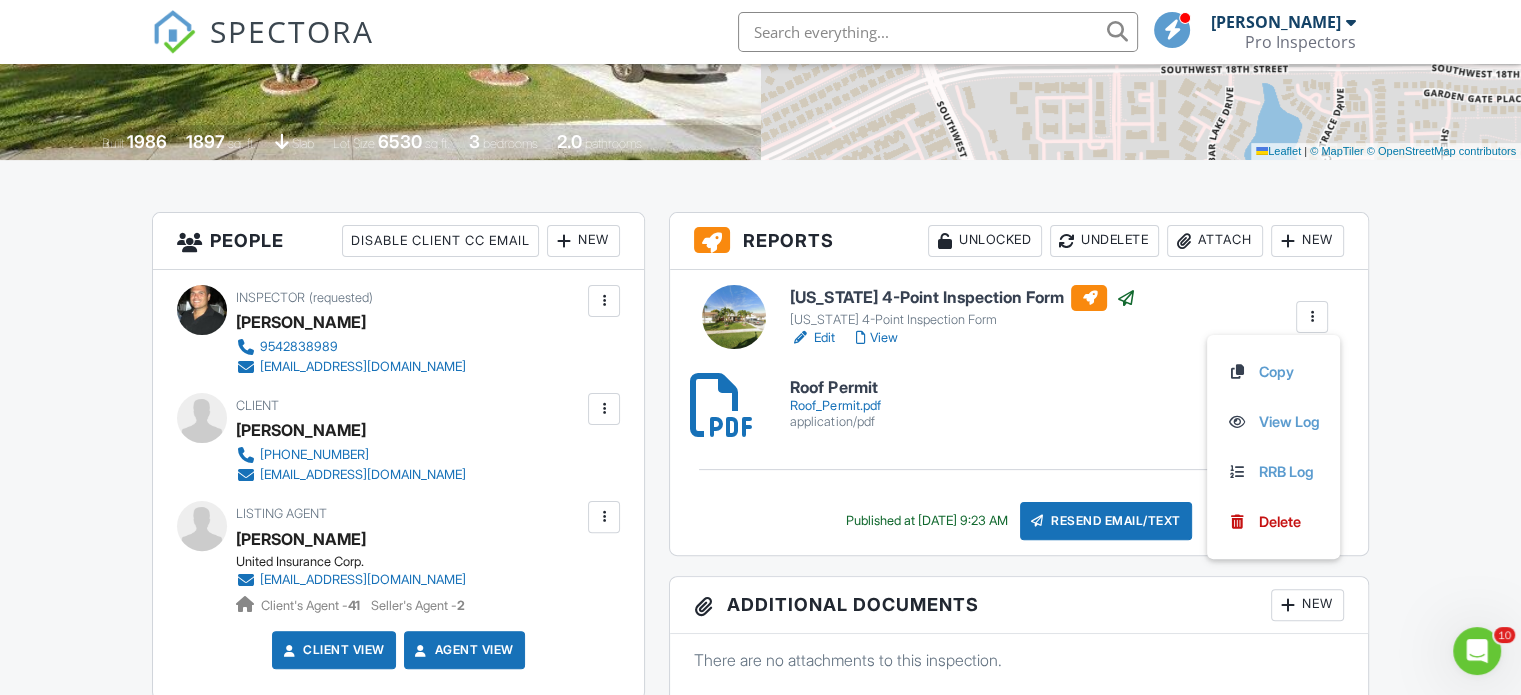 click at bounding box center [1312, 317] 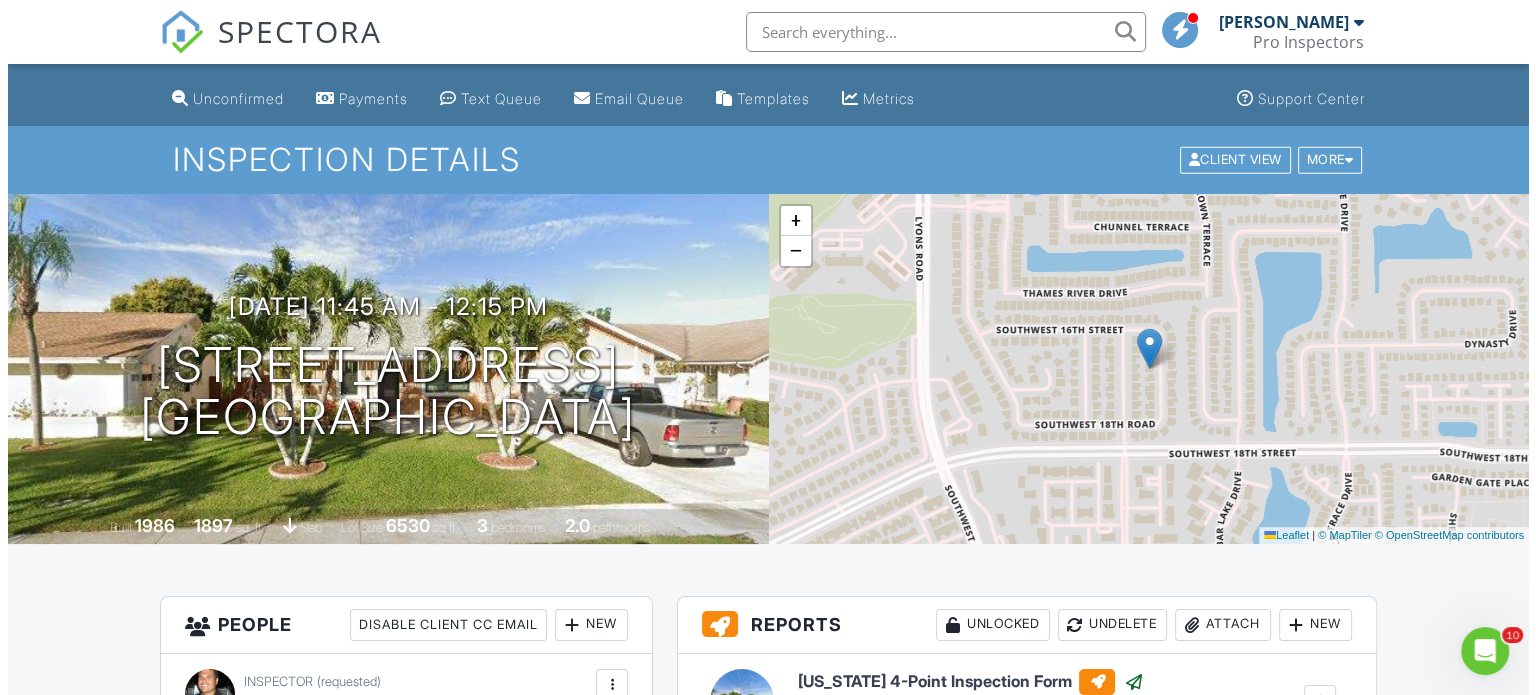 scroll, scrollTop: 0, scrollLeft: 0, axis: both 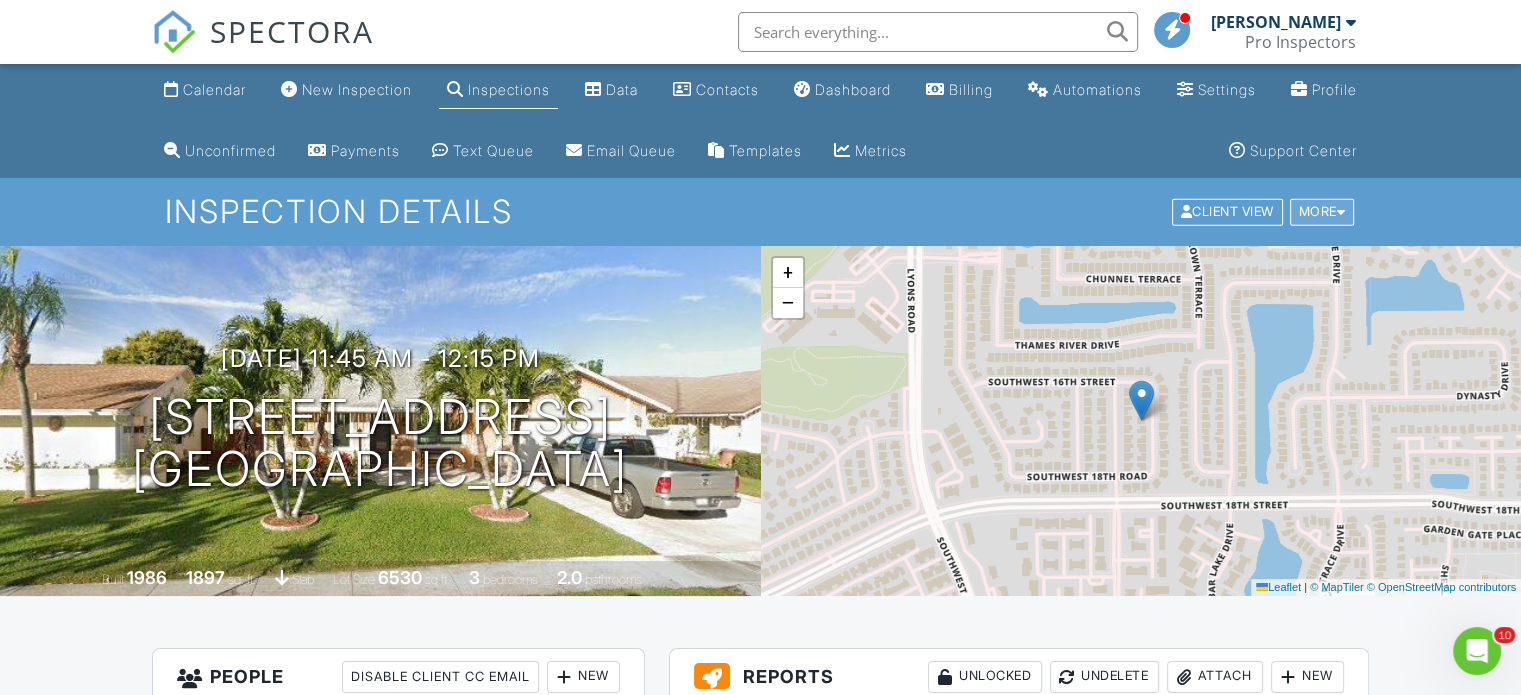 click on "More" at bounding box center [1322, 212] 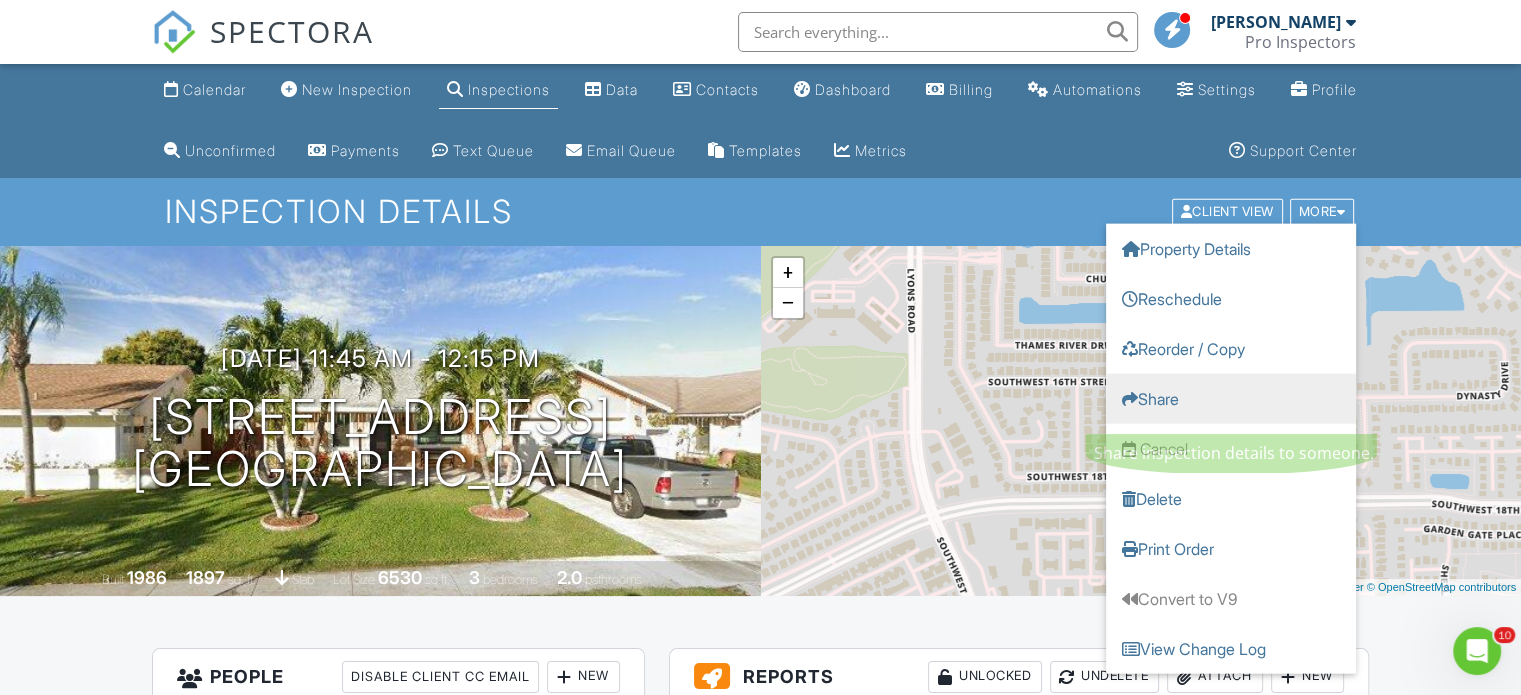 click on "Share" at bounding box center [1231, 399] 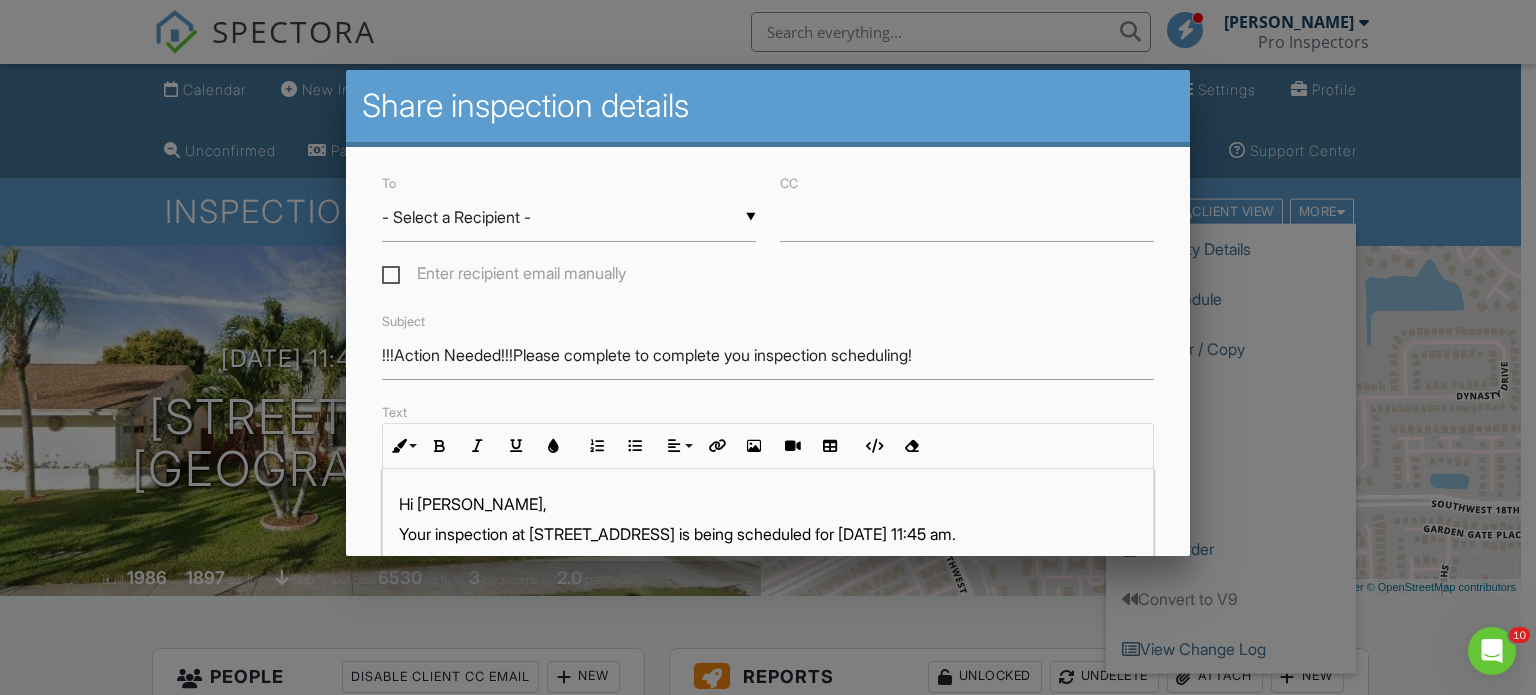 click on "▼ - Select a Recipient - - Select a Recipient - Jason Myers (Client) Francie Rockwell (Agent) - Select a Recipient - Jason Myers (Client)
Francie Rockwell (Agent)" at bounding box center [569, 217] 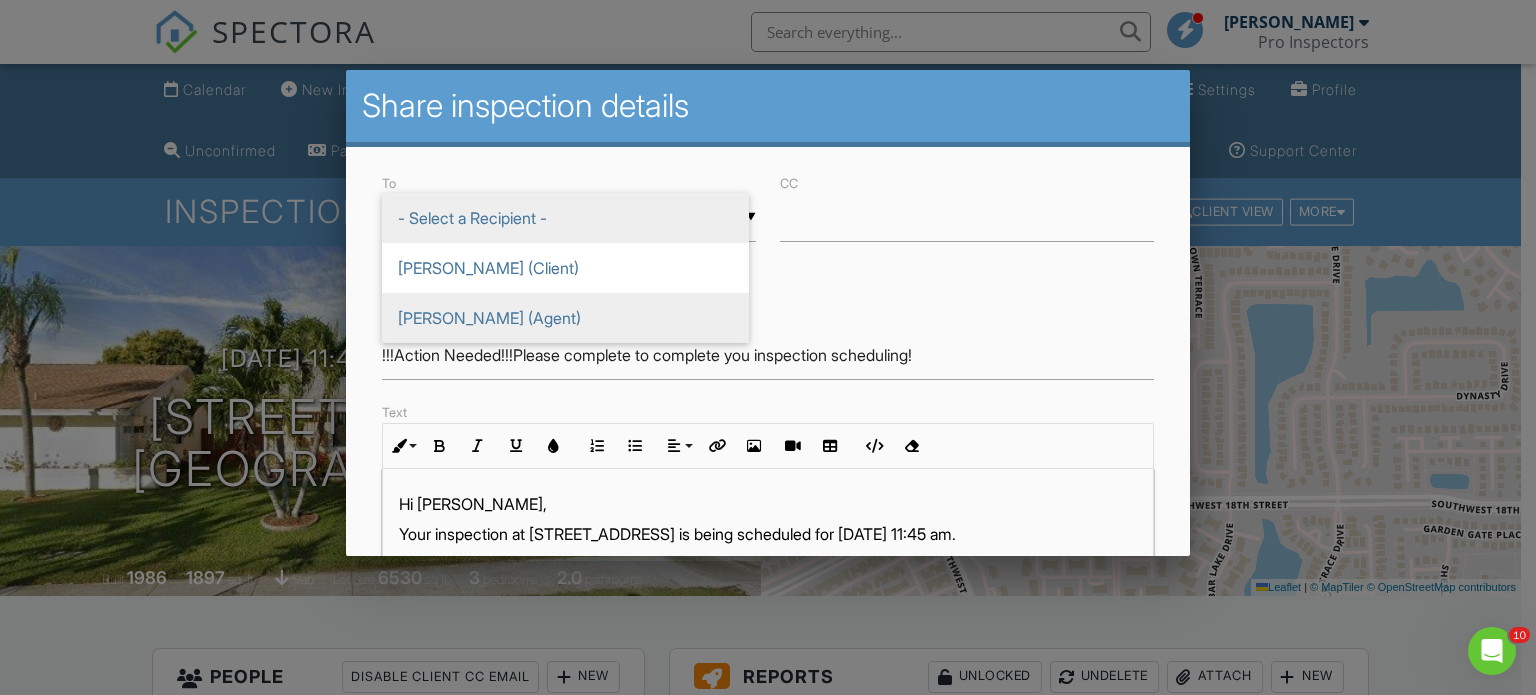 click on "Francie Rockwell (Agent)" at bounding box center [565, 318] 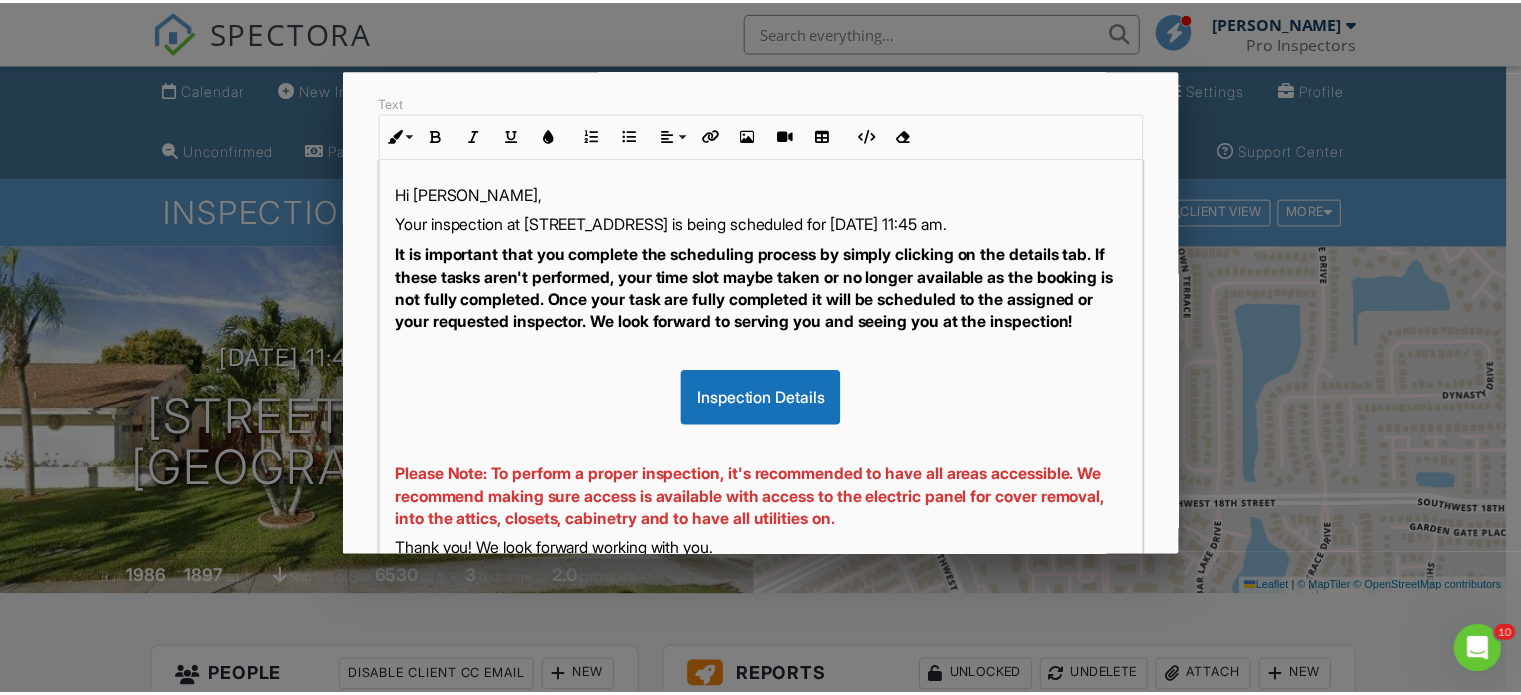 scroll, scrollTop: 332, scrollLeft: 0, axis: vertical 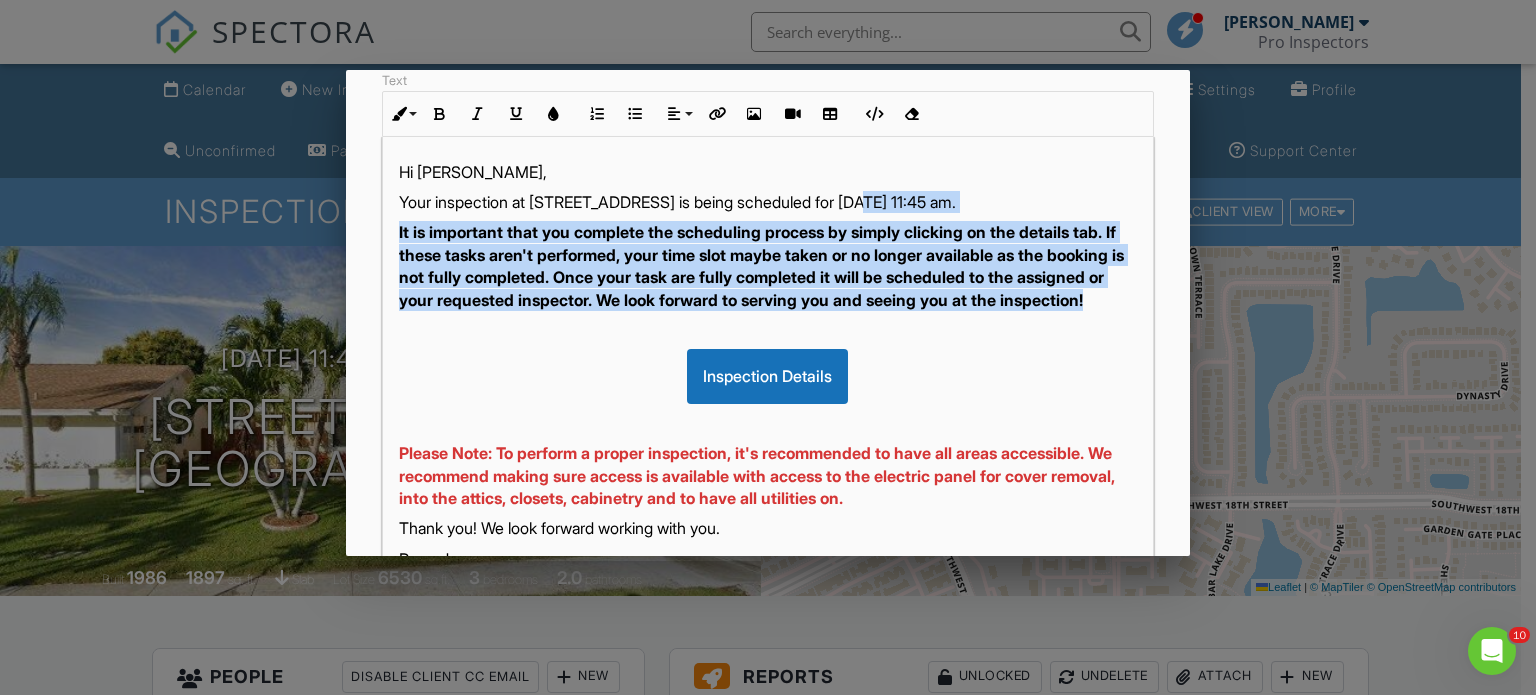 drag, startPoint x: 888, startPoint y: 199, endPoint x: 967, endPoint y: 336, distance: 158.14551 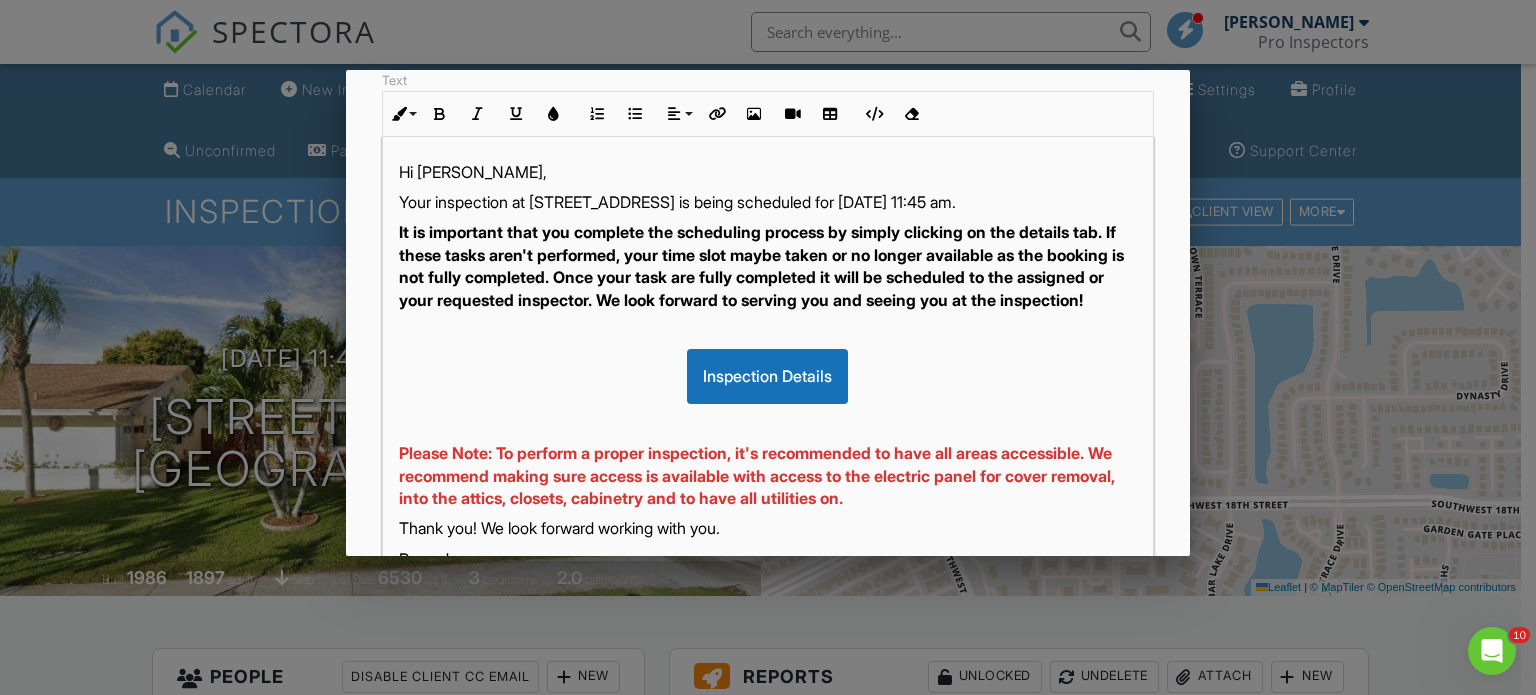 click at bounding box center (768, 334) 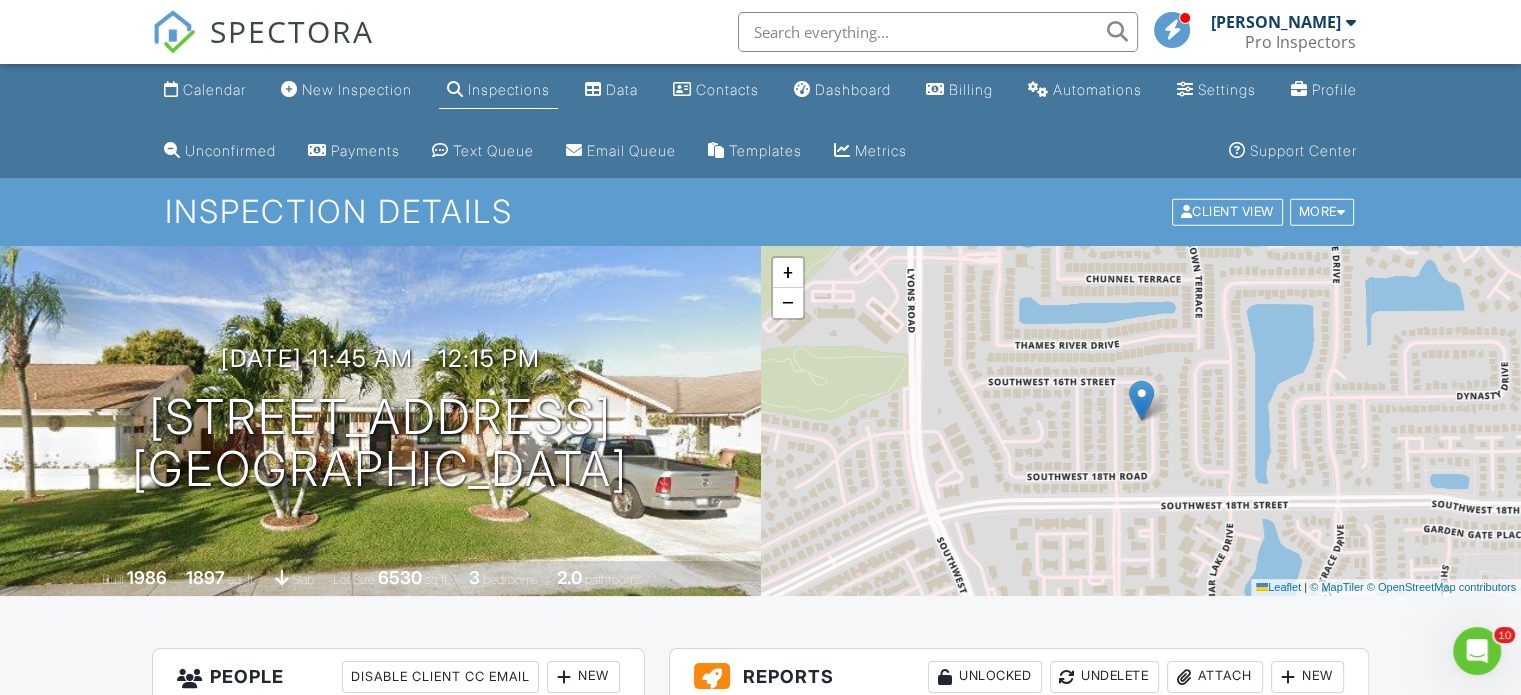 scroll, scrollTop: 608, scrollLeft: 0, axis: vertical 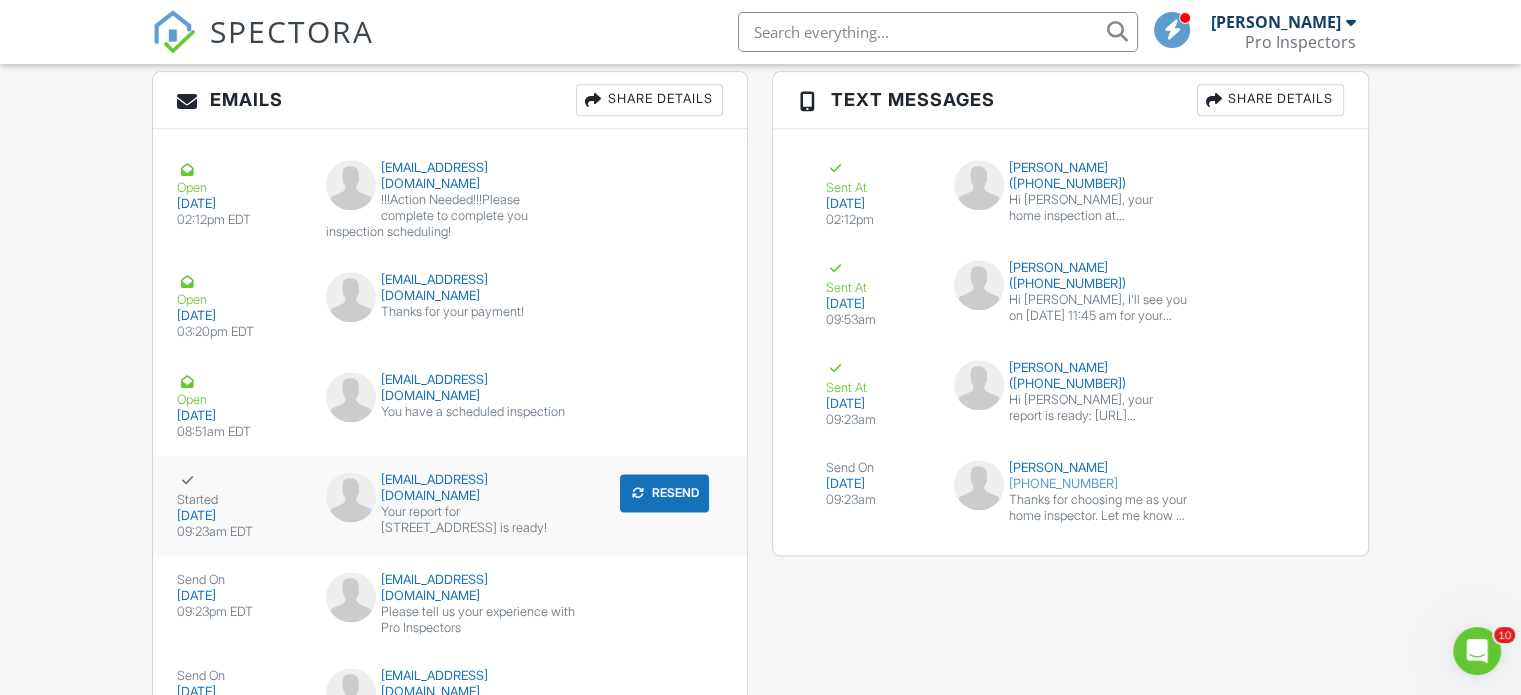click on "Your report for 23083 SW 53rd Ave, Boca Raton, FL 33433 is ready!" at bounding box center (450, 520) 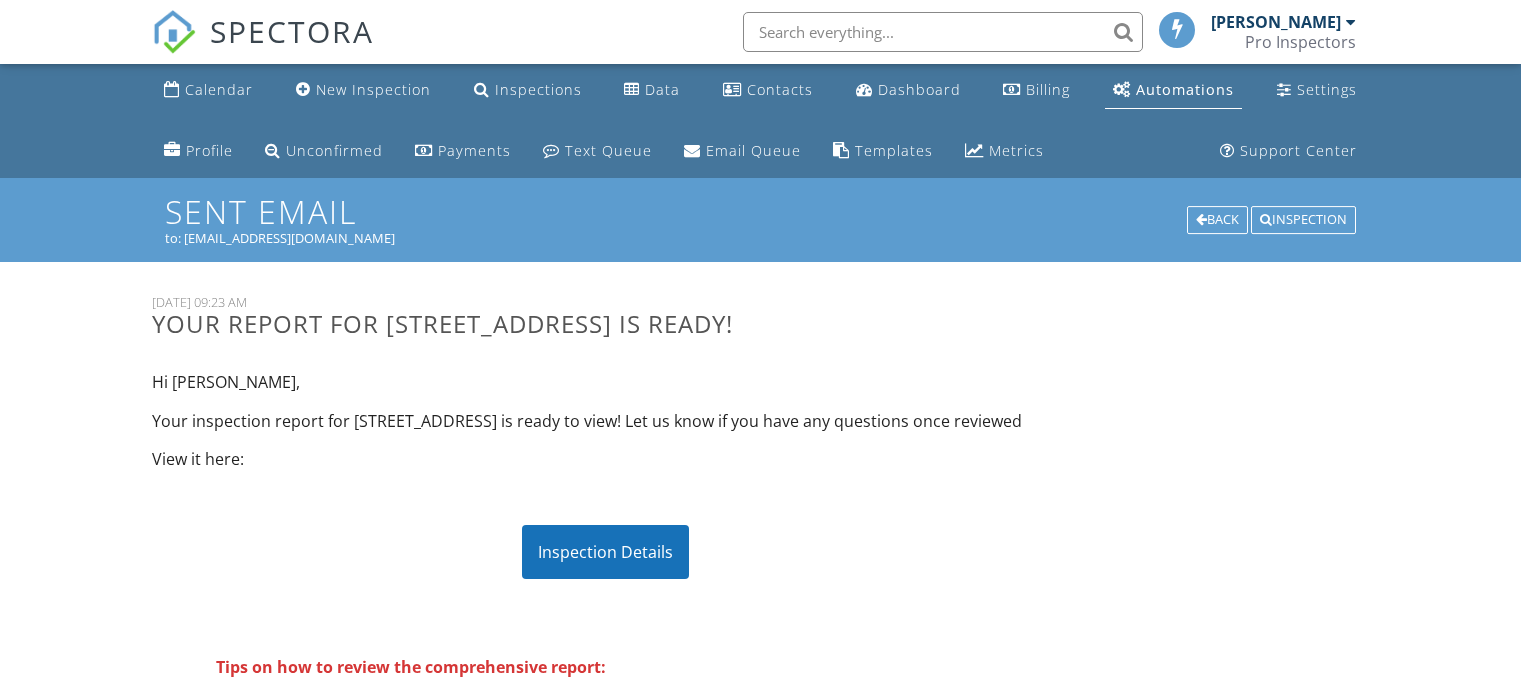 scroll, scrollTop: 0, scrollLeft: 0, axis: both 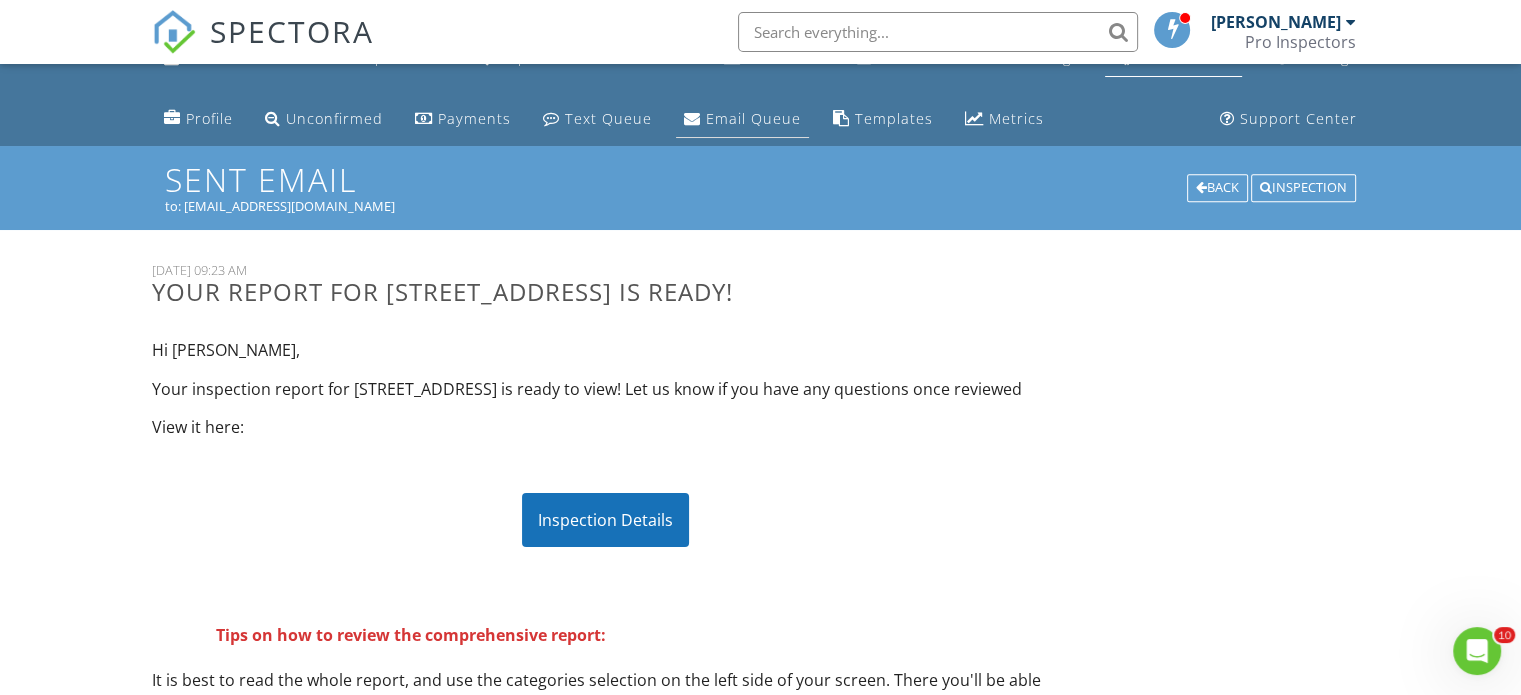 click on "Email Queue" at bounding box center [753, 118] 